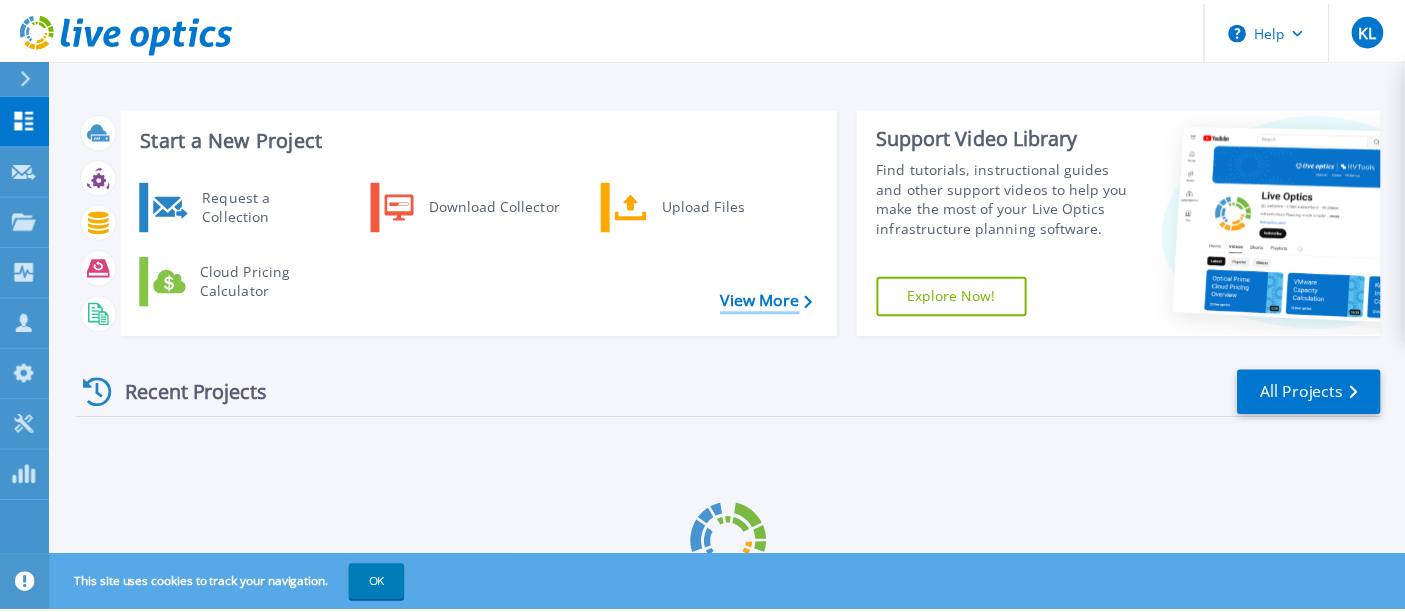 scroll, scrollTop: 0, scrollLeft: 0, axis: both 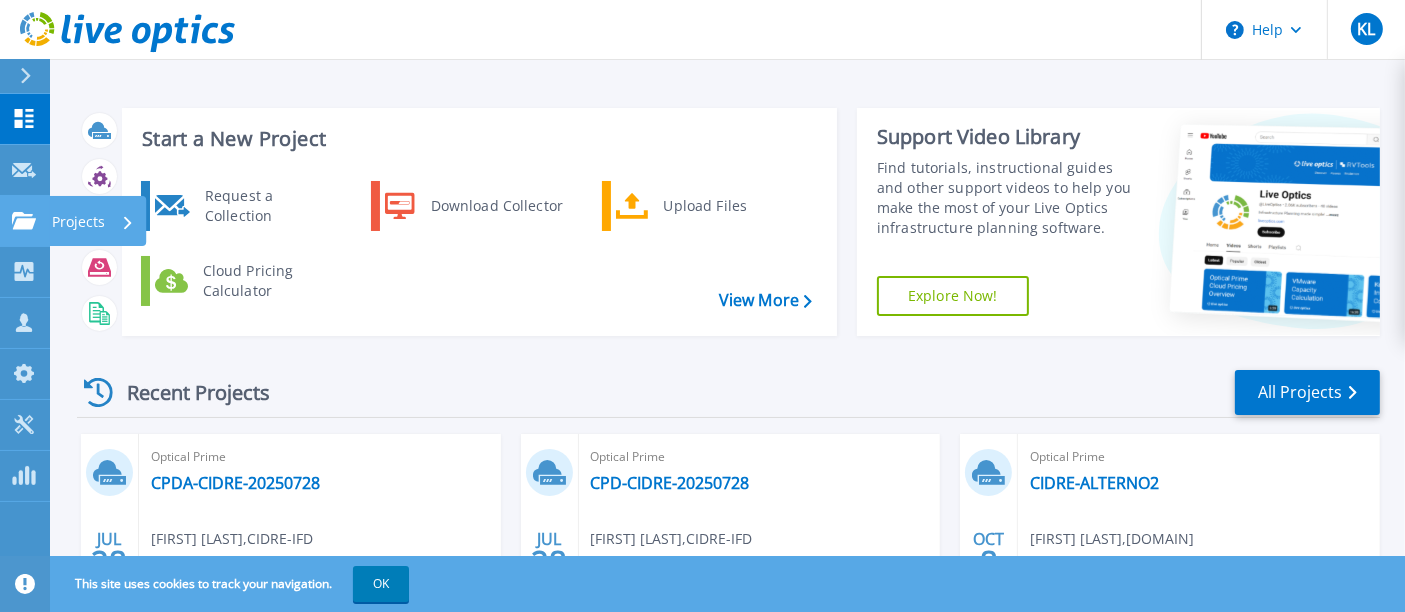 click 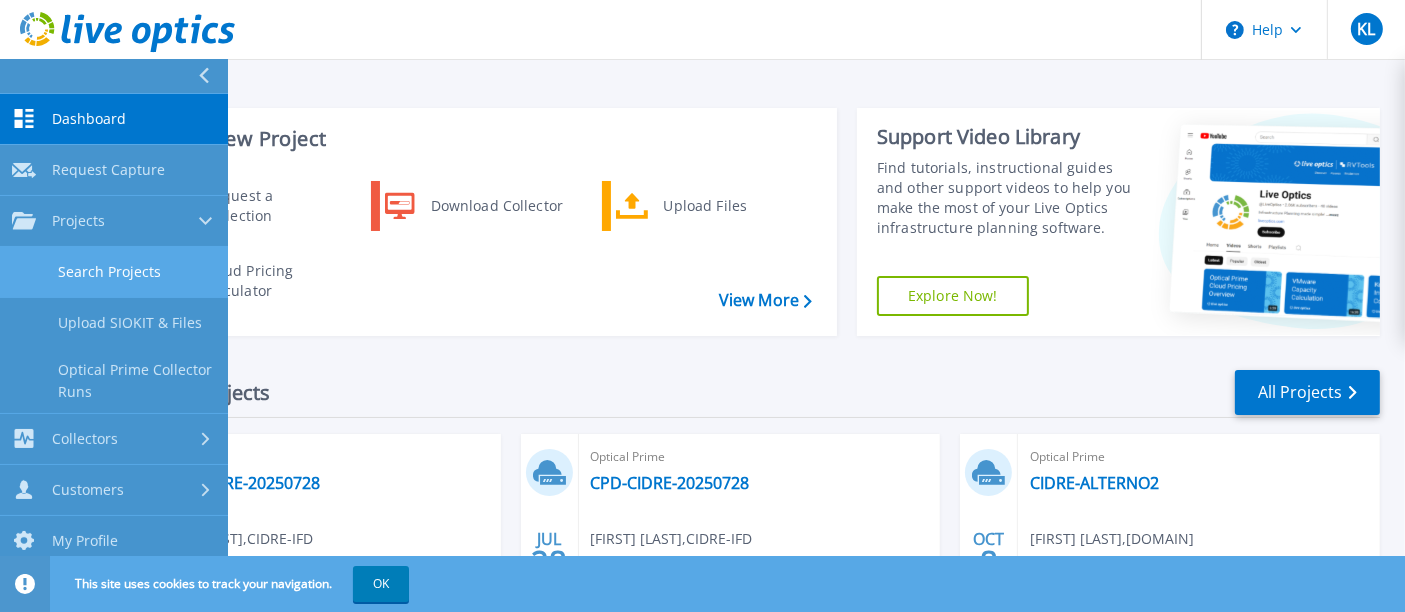 click on "Search Projects" at bounding box center (114, 272) 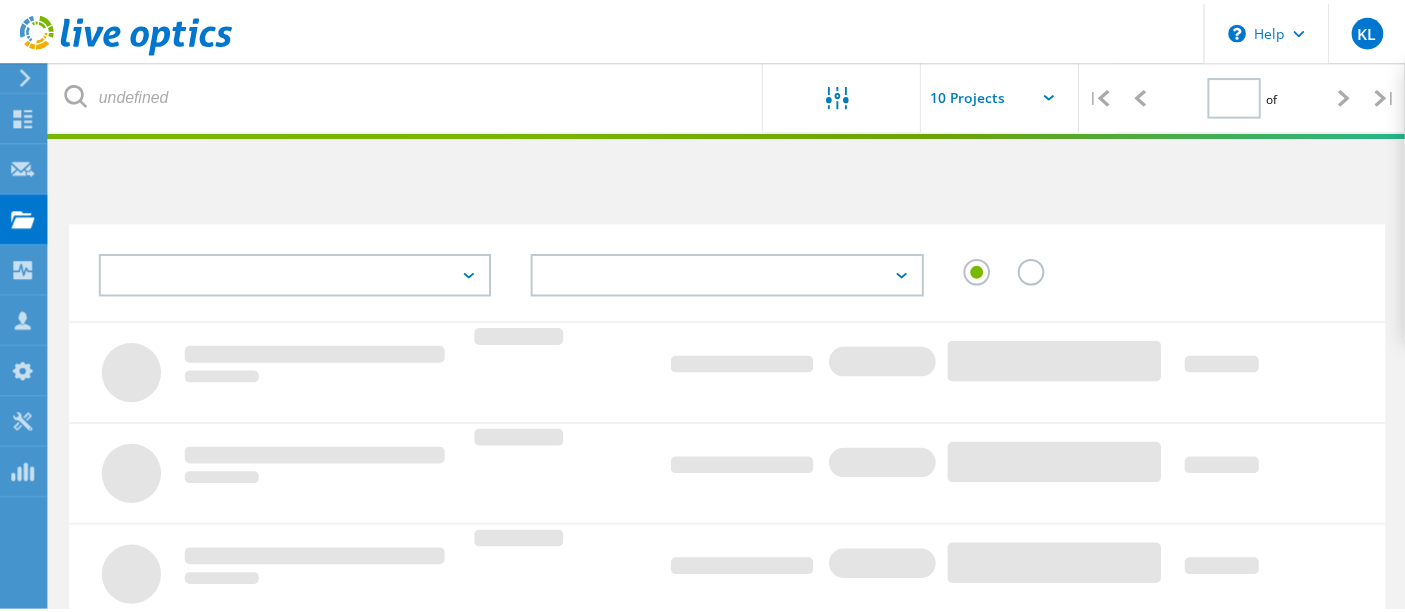 scroll, scrollTop: 0, scrollLeft: 0, axis: both 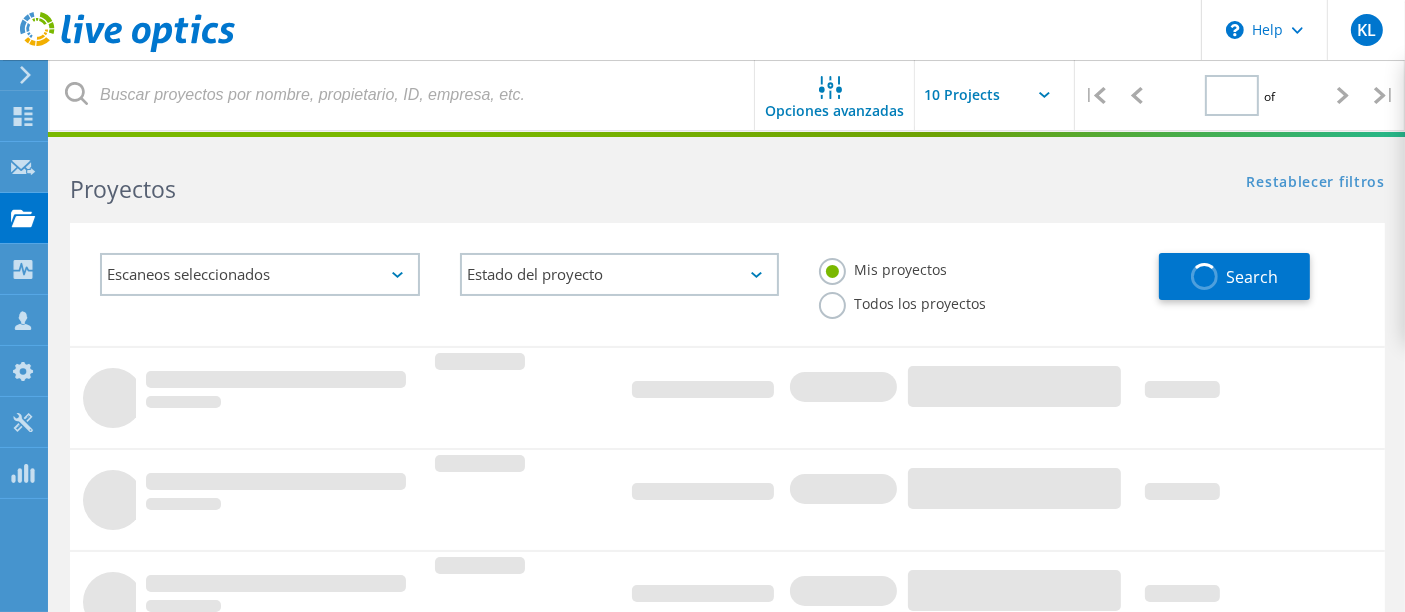 type on "1" 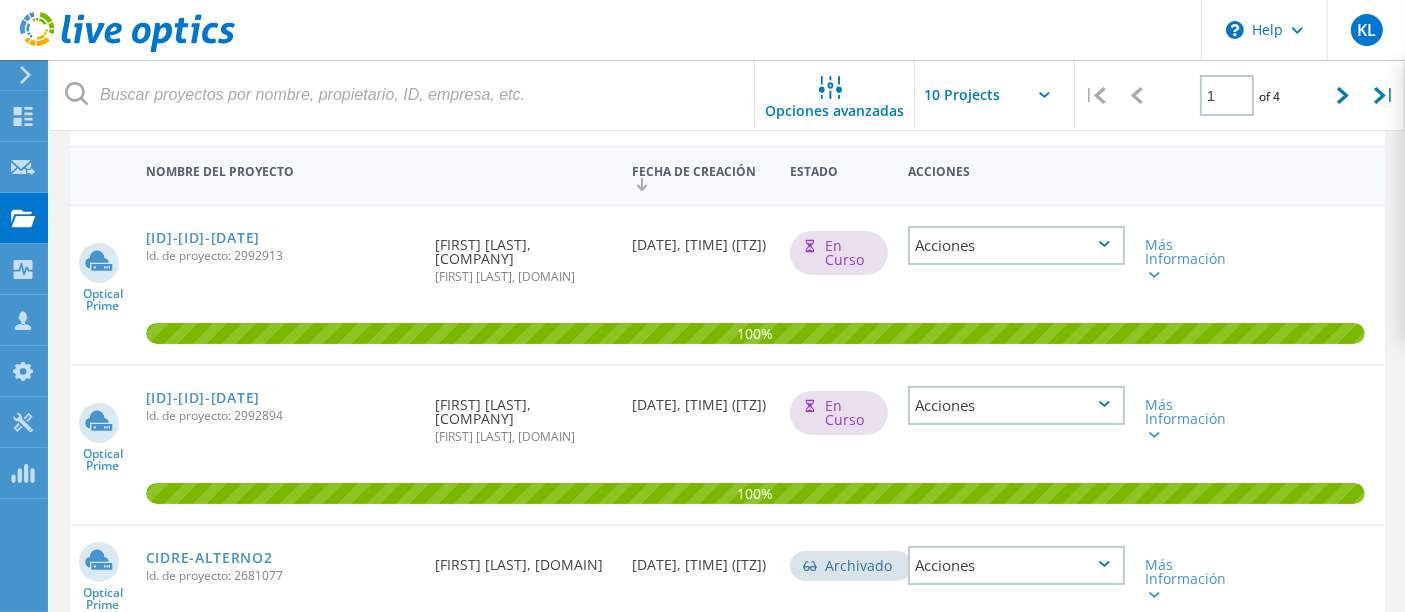 scroll, scrollTop: 179, scrollLeft: 0, axis: vertical 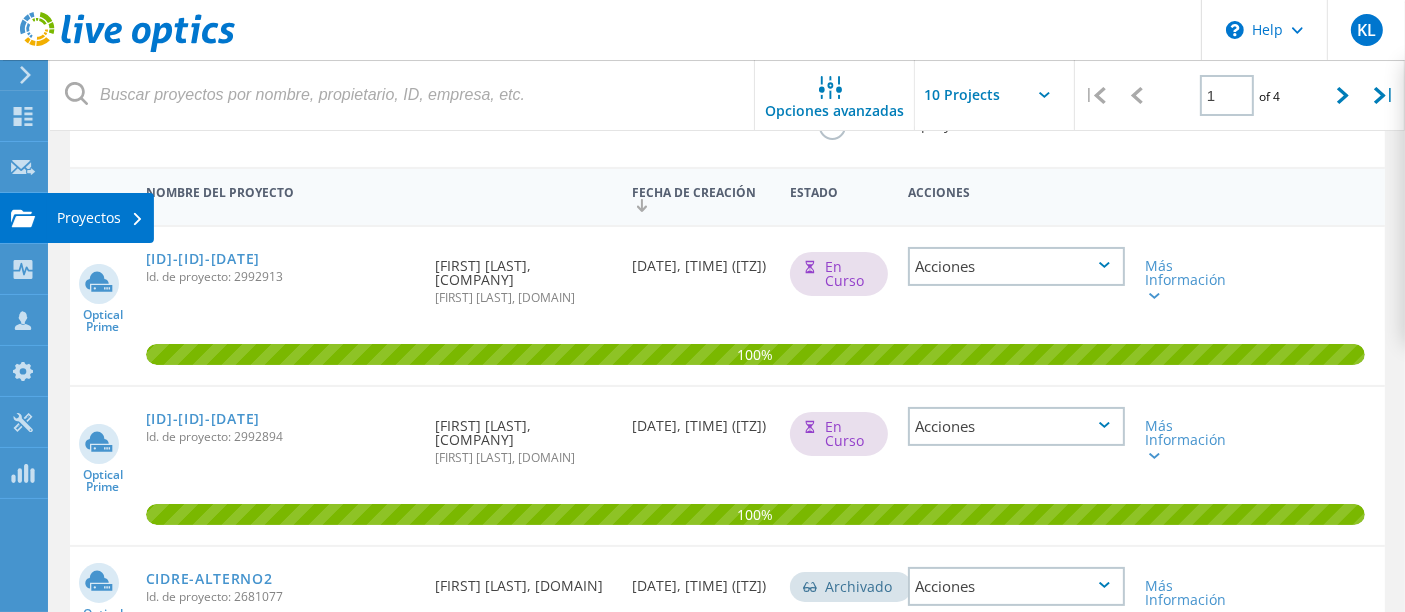 click at bounding box center (23, 221) 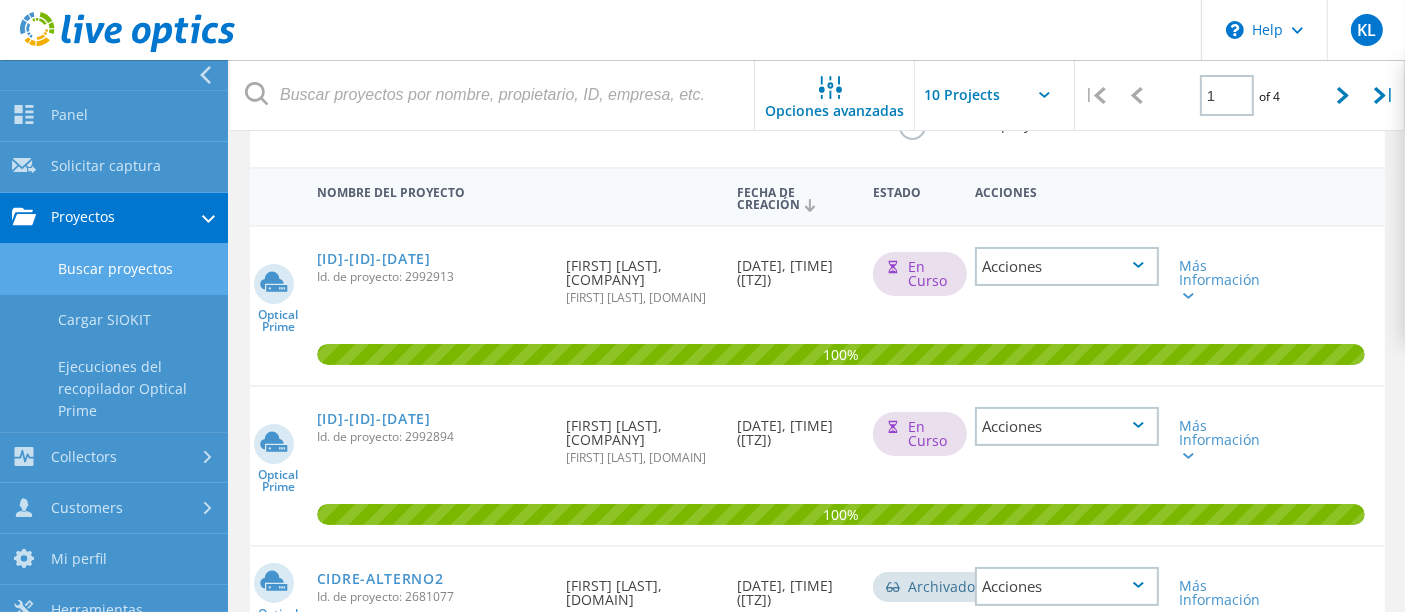 click on "Buscar proyectos" at bounding box center [114, 269] 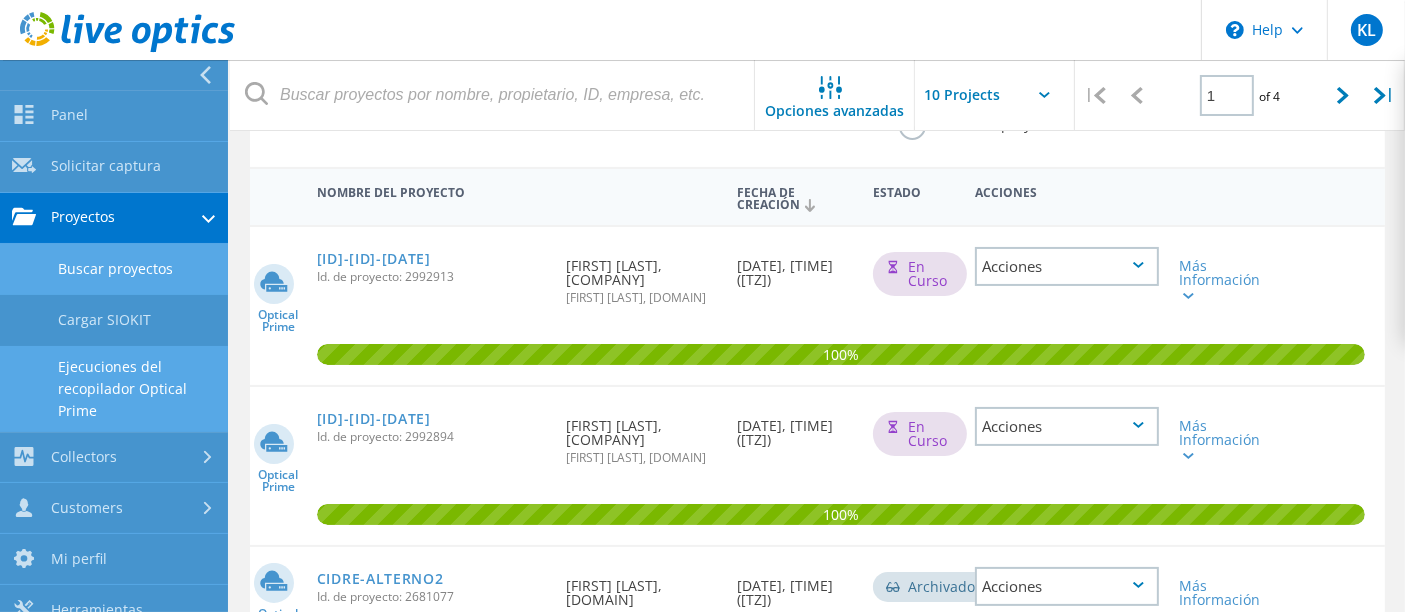 click on "Ejecuciones del recopilador Optical Prime" at bounding box center [114, 389] 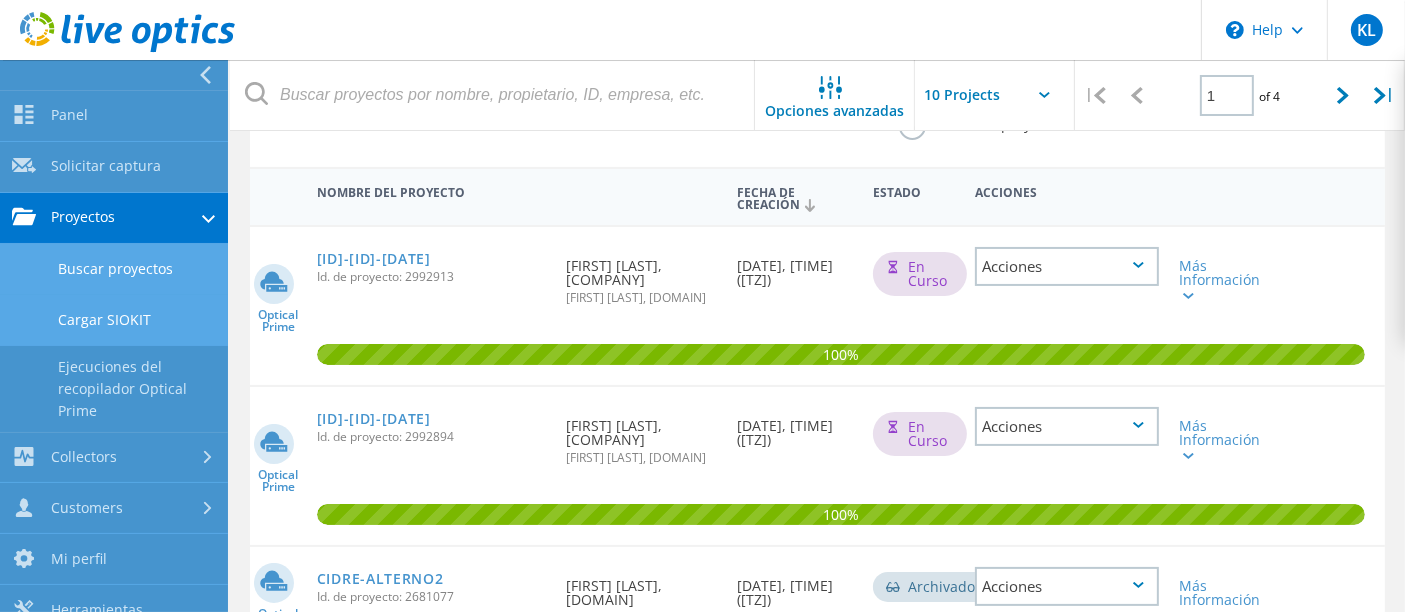 click on "Cargar SIOKIT" at bounding box center (114, 320) 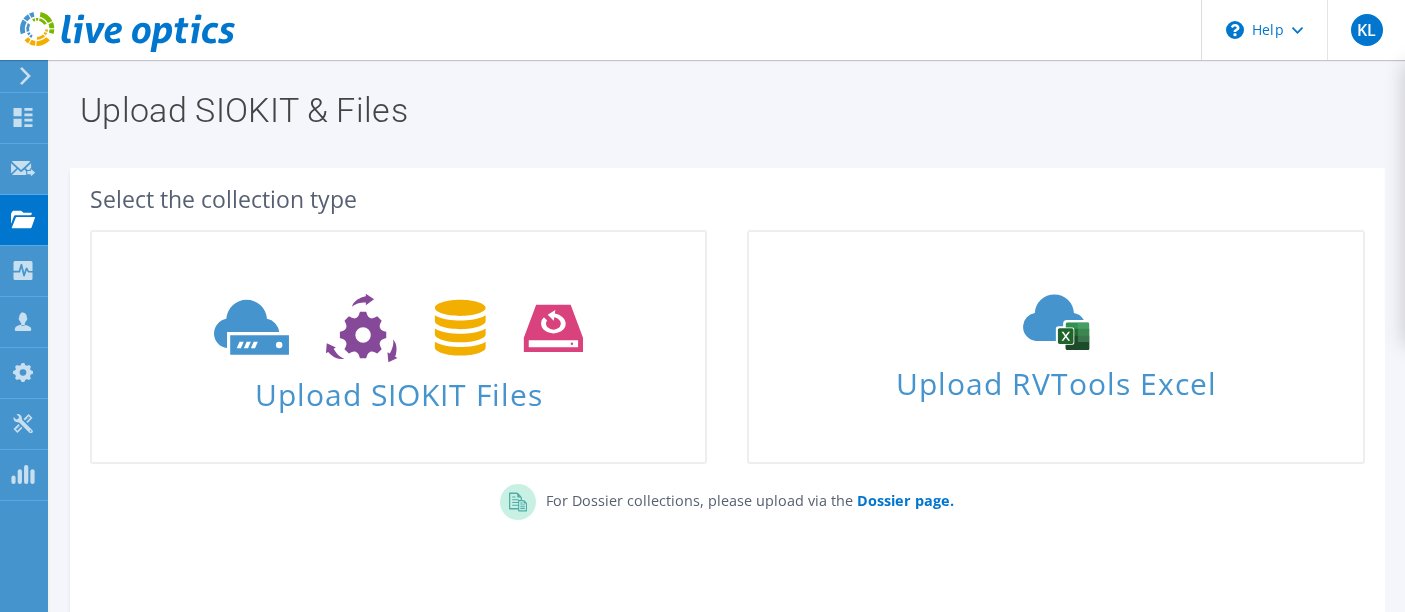 scroll, scrollTop: 0, scrollLeft: 0, axis: both 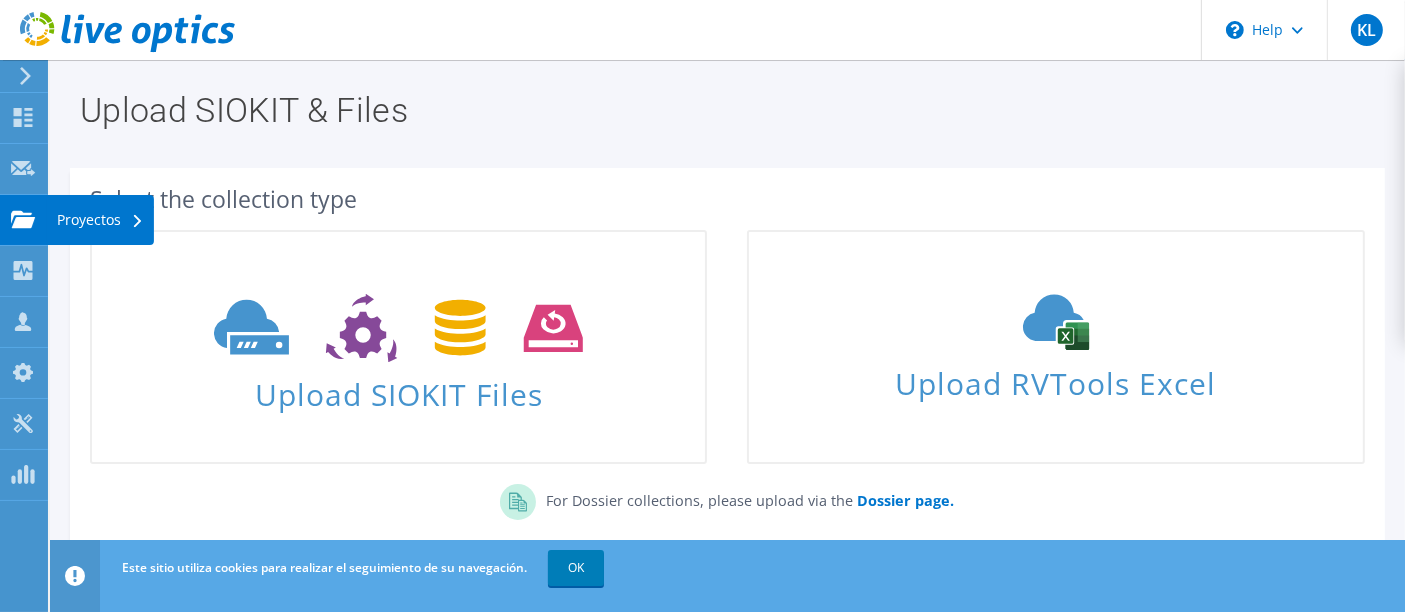 click 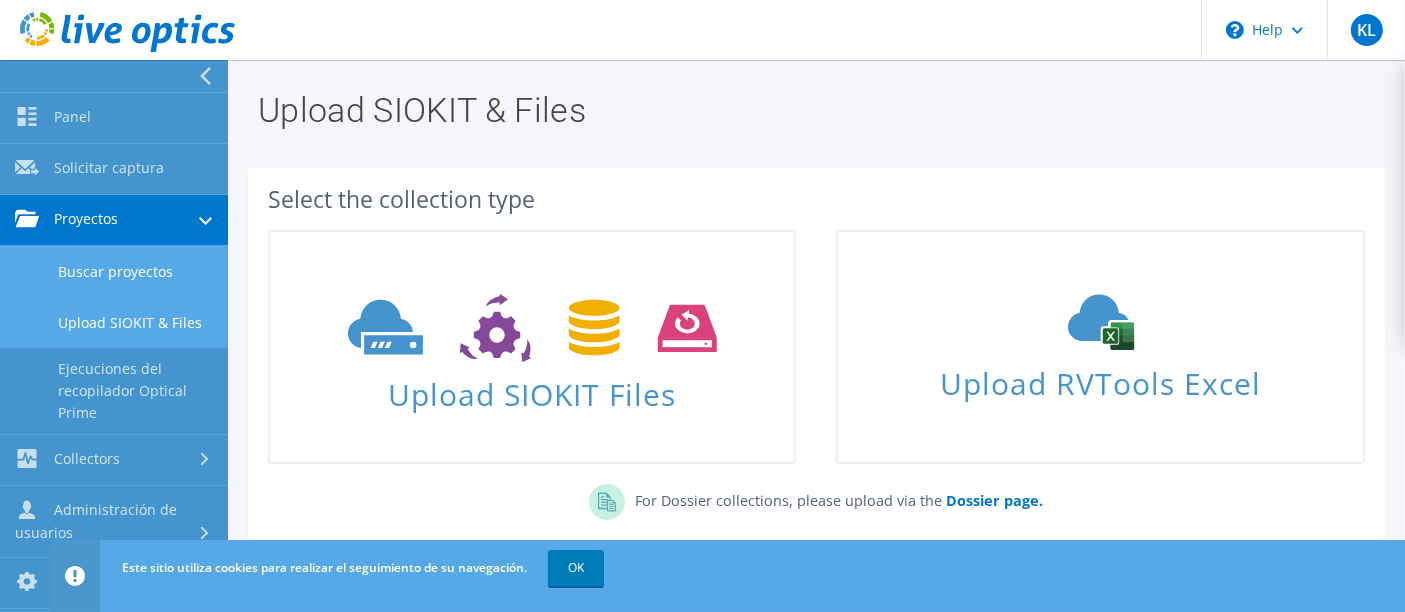 click on "Buscar proyectos" at bounding box center [114, 271] 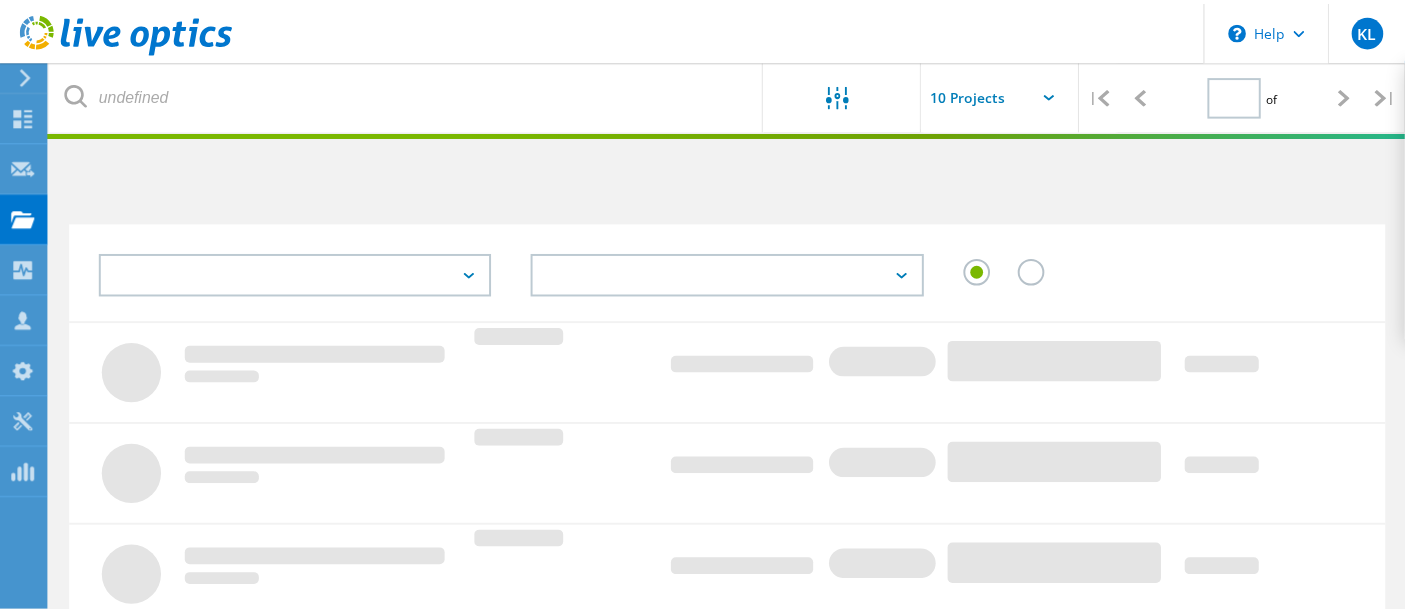 scroll, scrollTop: 0, scrollLeft: 0, axis: both 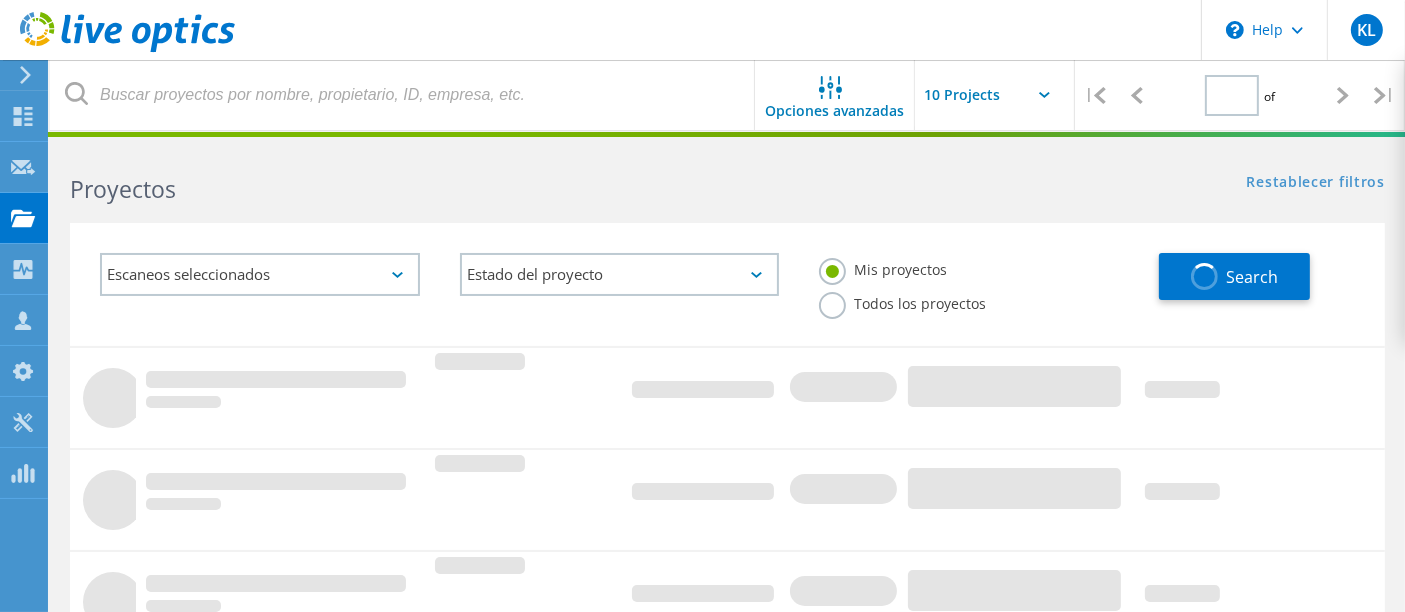 type on "1" 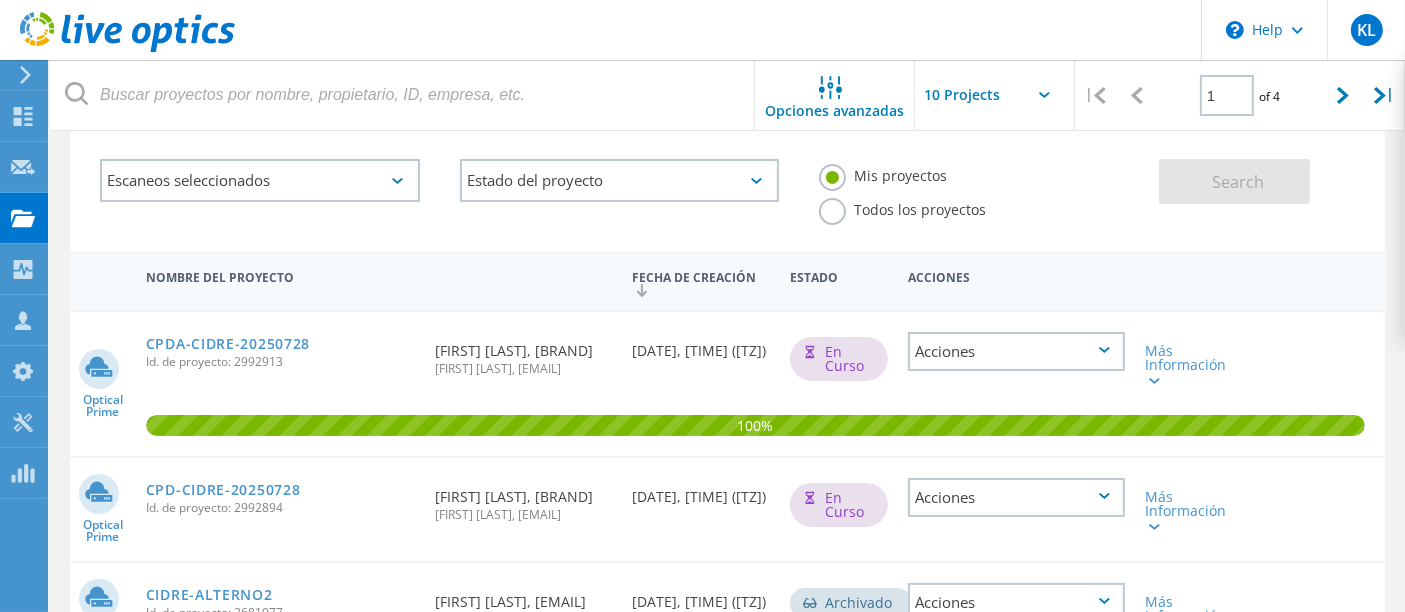 scroll, scrollTop: 160, scrollLeft: 0, axis: vertical 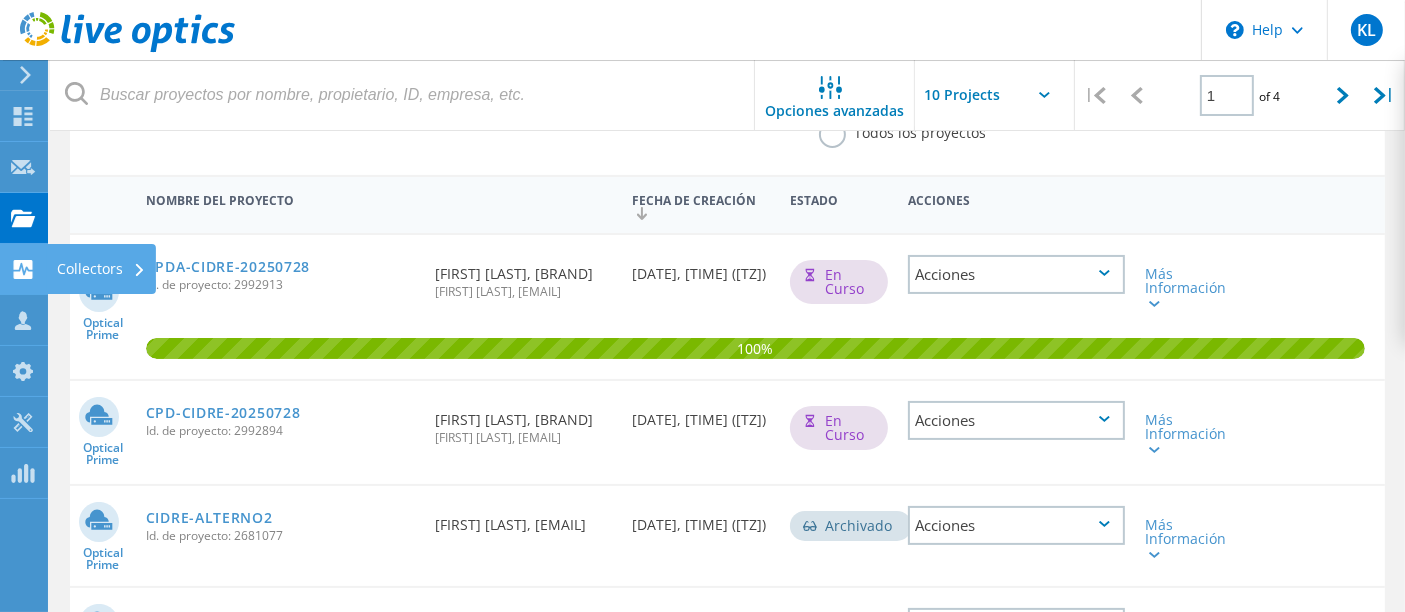 click 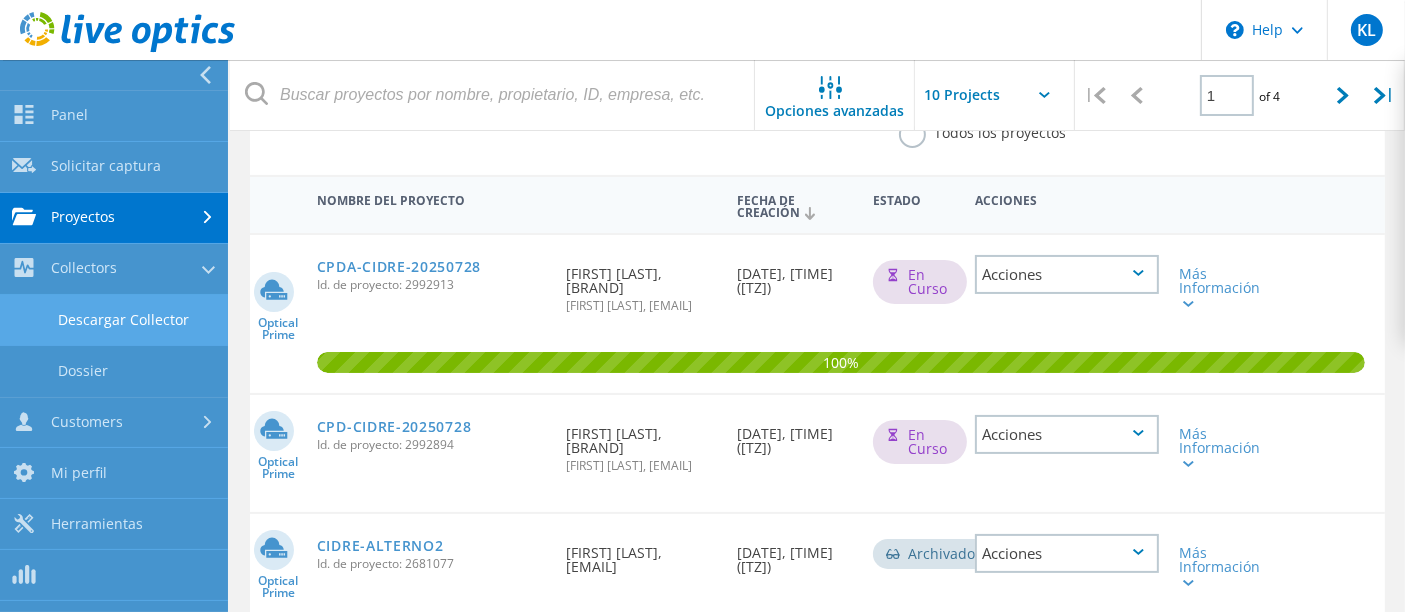 click on "Descargar Collector" at bounding box center (114, 320) 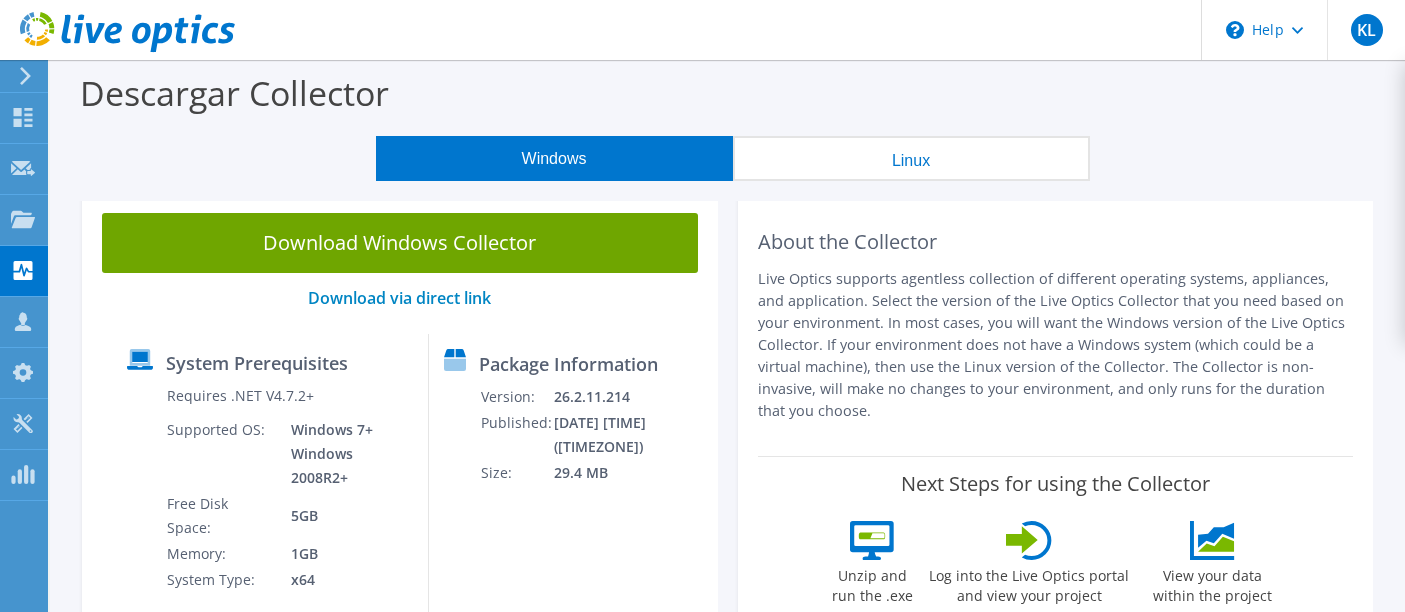 scroll, scrollTop: 0, scrollLeft: 0, axis: both 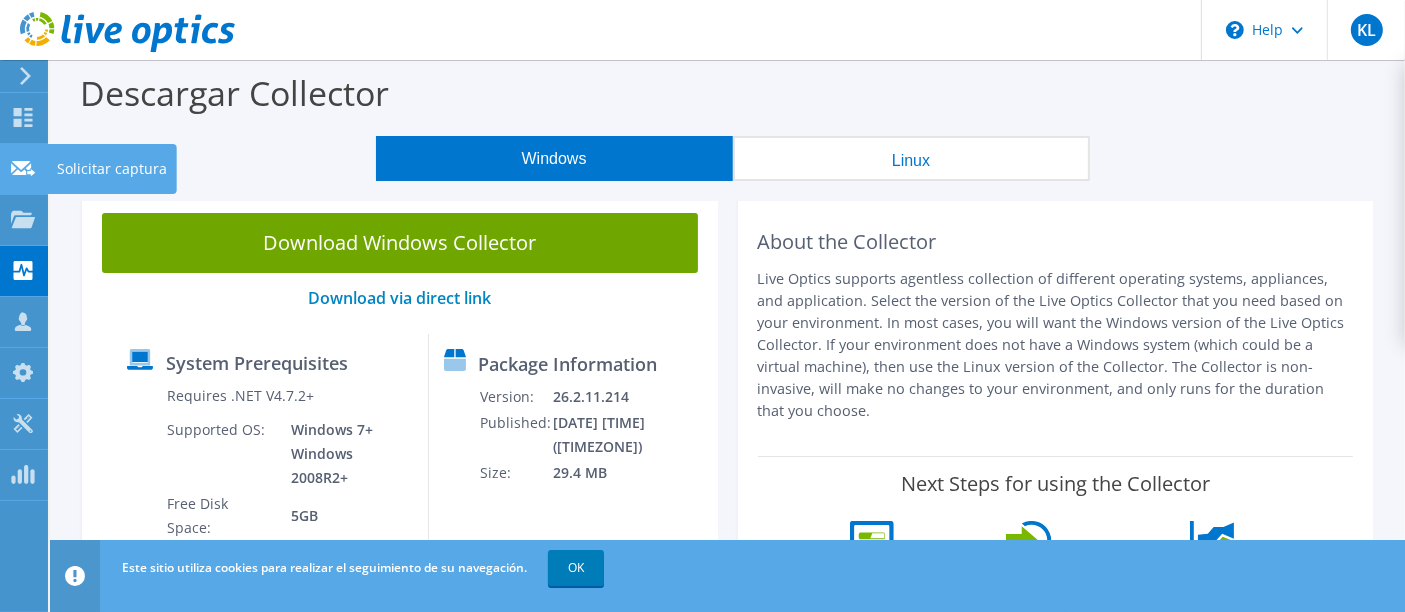 click 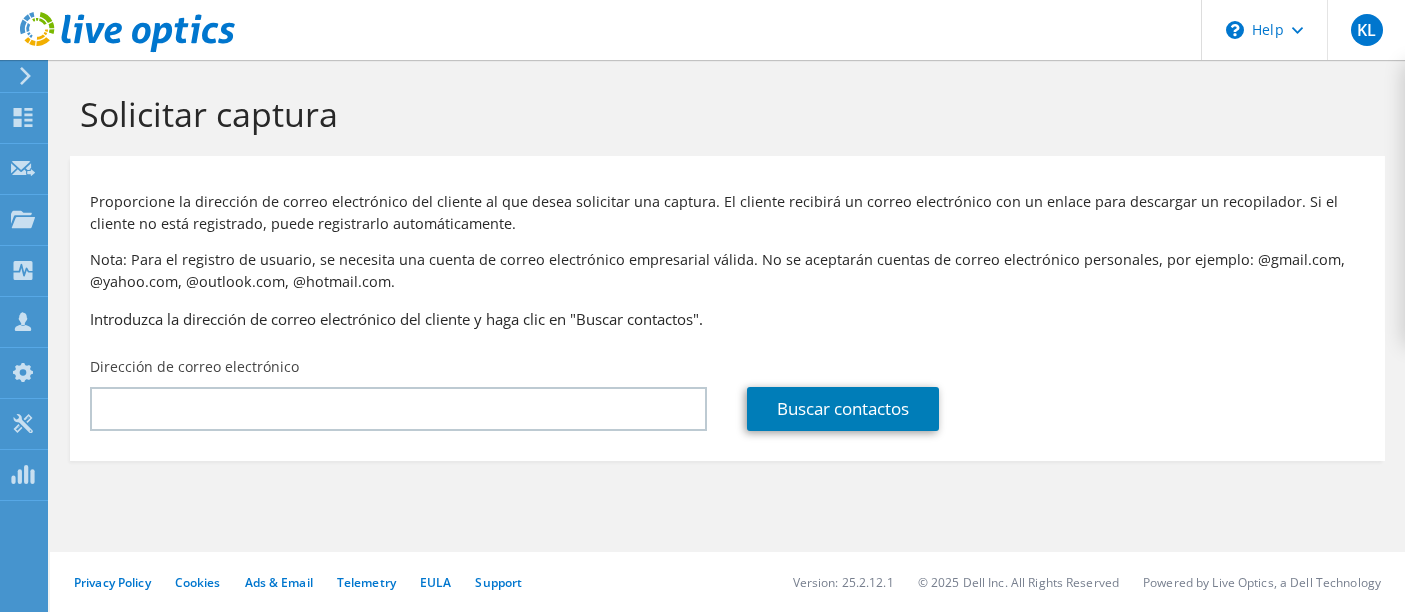 scroll, scrollTop: 0, scrollLeft: 0, axis: both 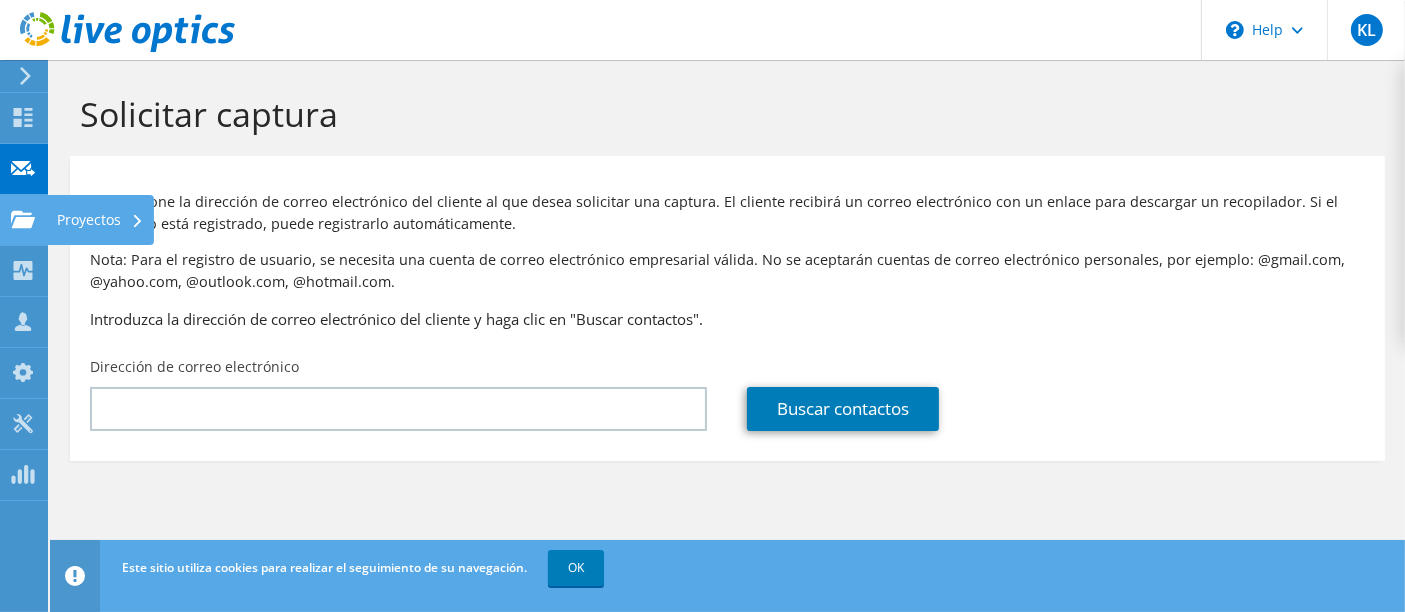 click 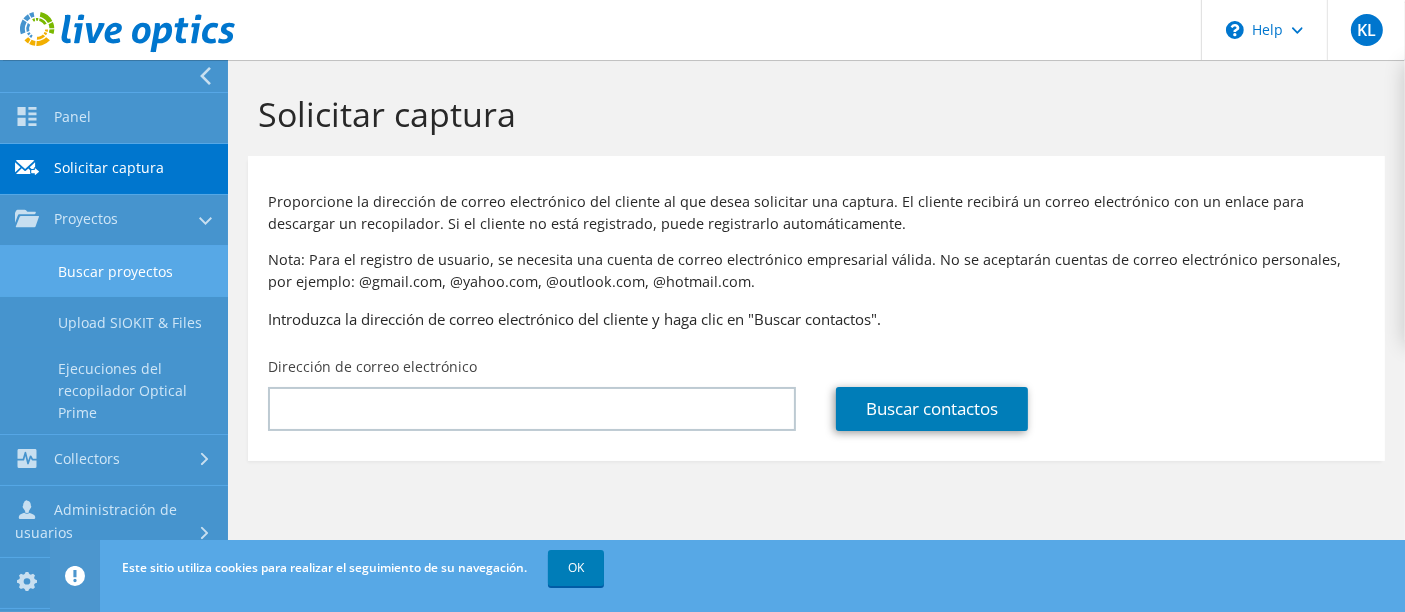 click on "Buscar proyectos" at bounding box center [114, 271] 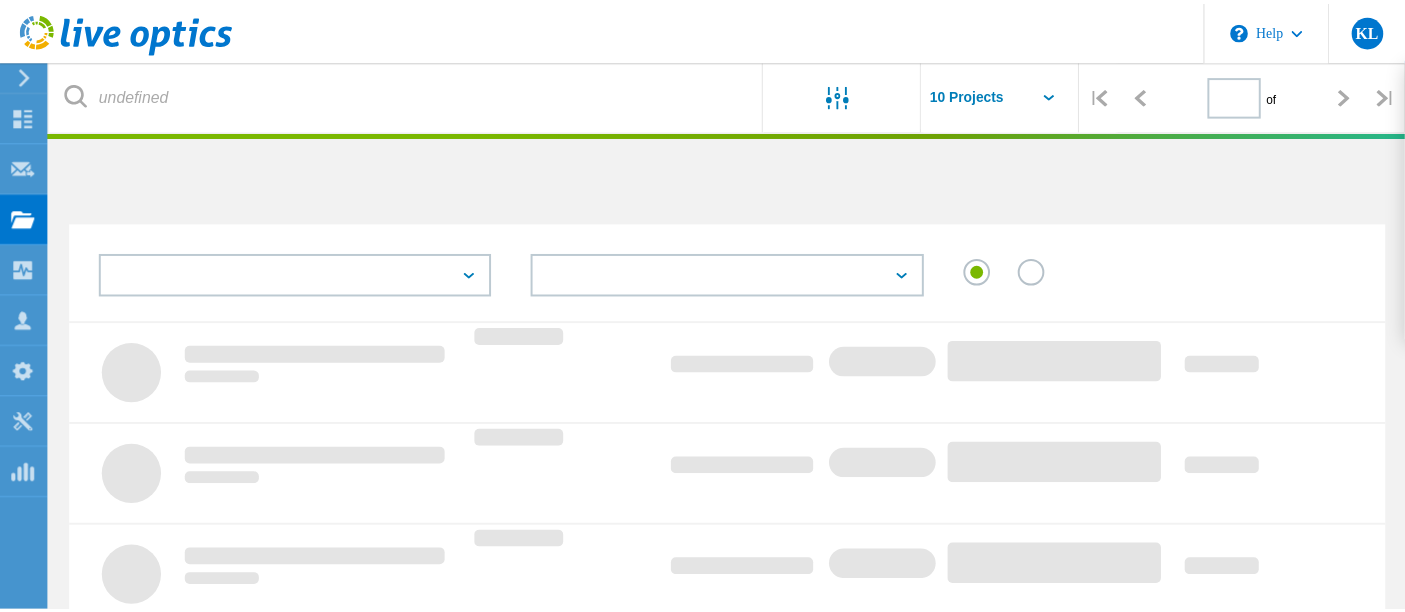 scroll, scrollTop: 0, scrollLeft: 0, axis: both 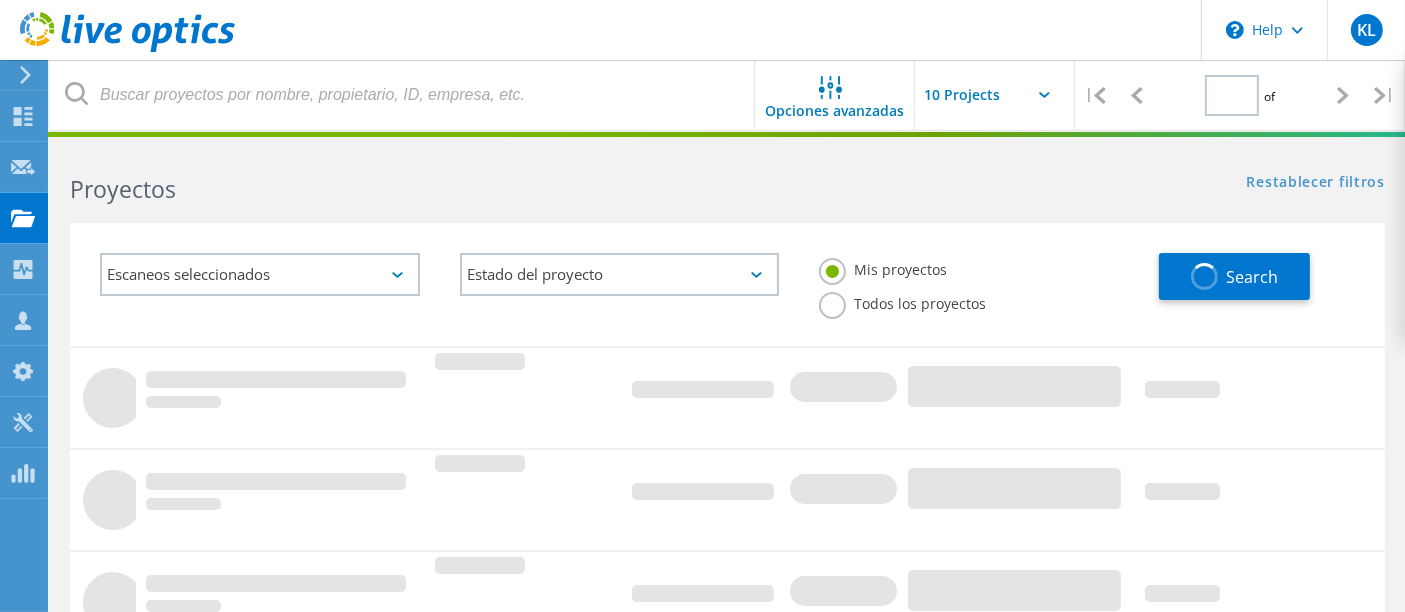 type on "1" 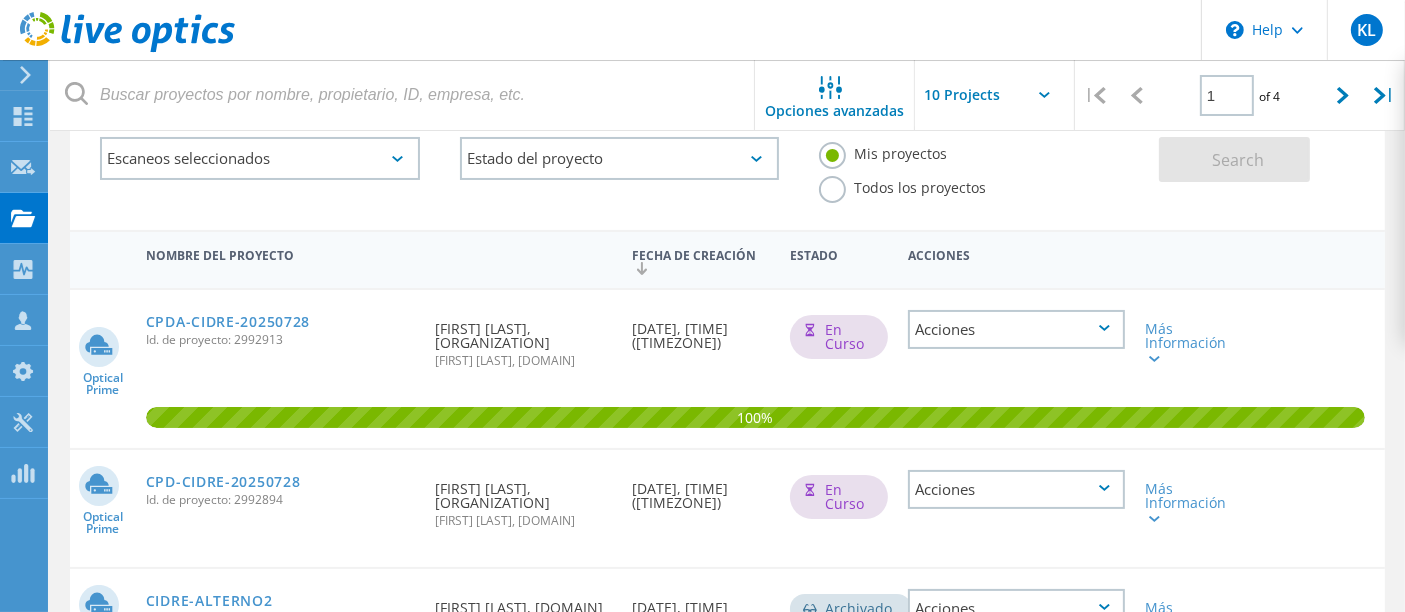 scroll, scrollTop: 110, scrollLeft: 0, axis: vertical 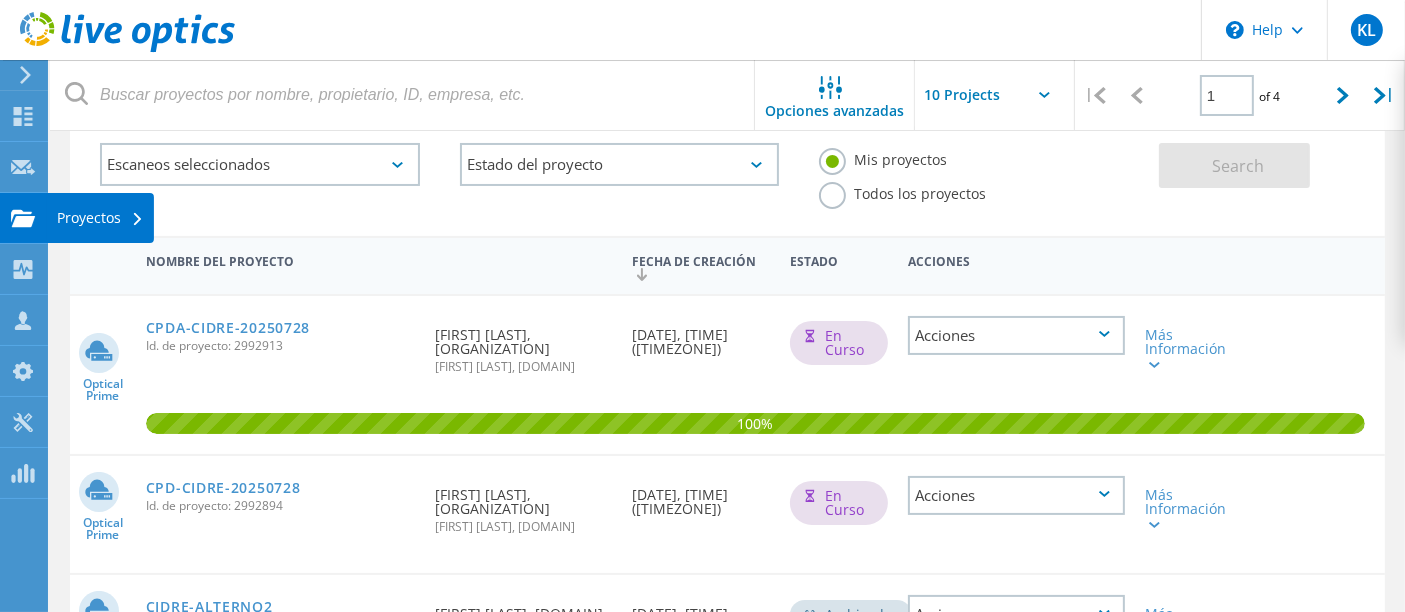 click 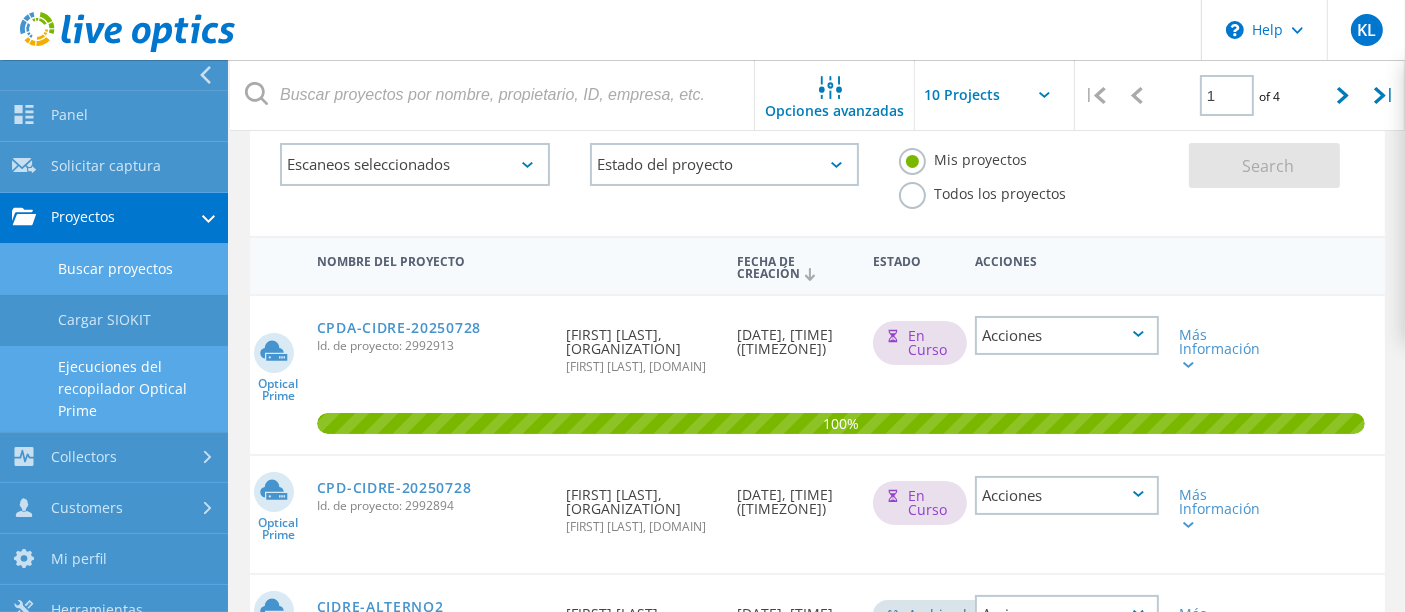 click on "Ejecuciones del recopilador Optical Prime" at bounding box center (114, 389) 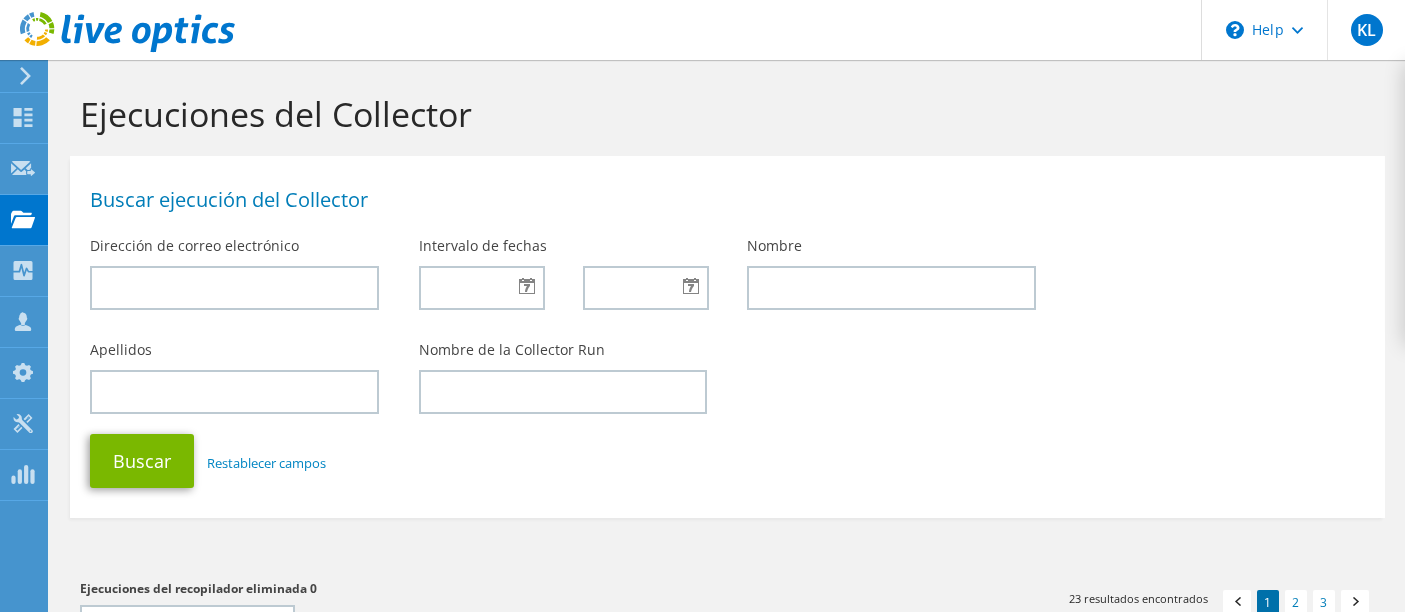 scroll, scrollTop: 0, scrollLeft: 0, axis: both 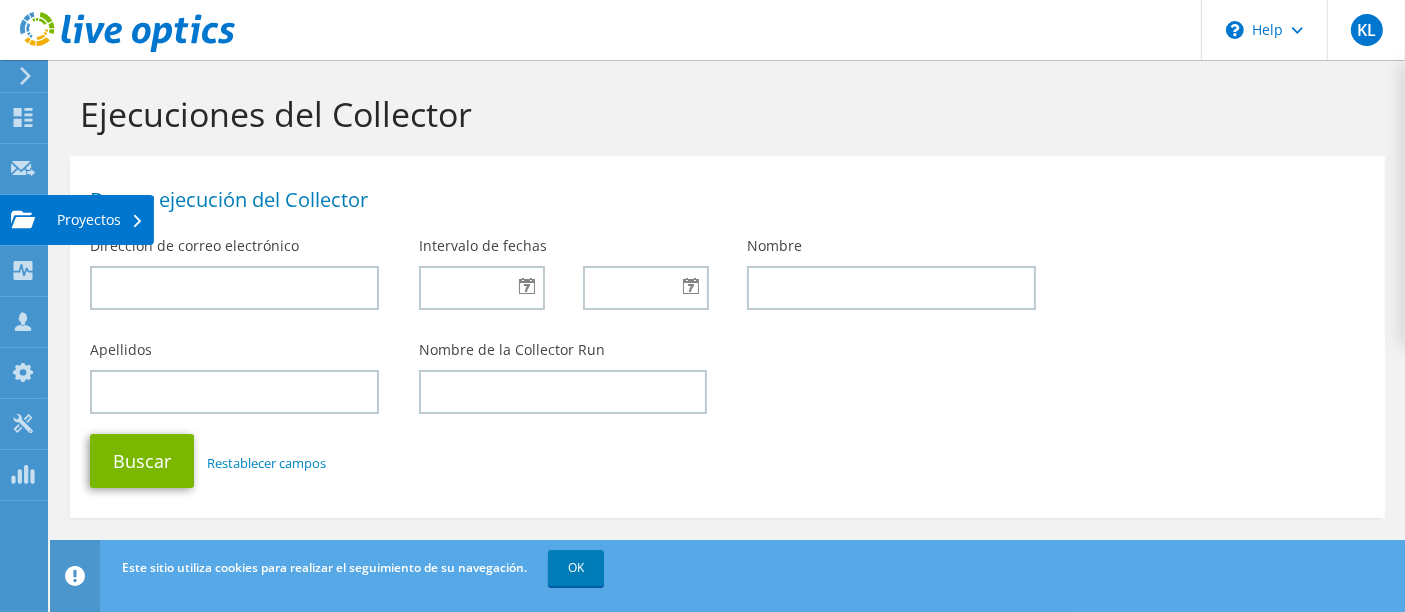 click 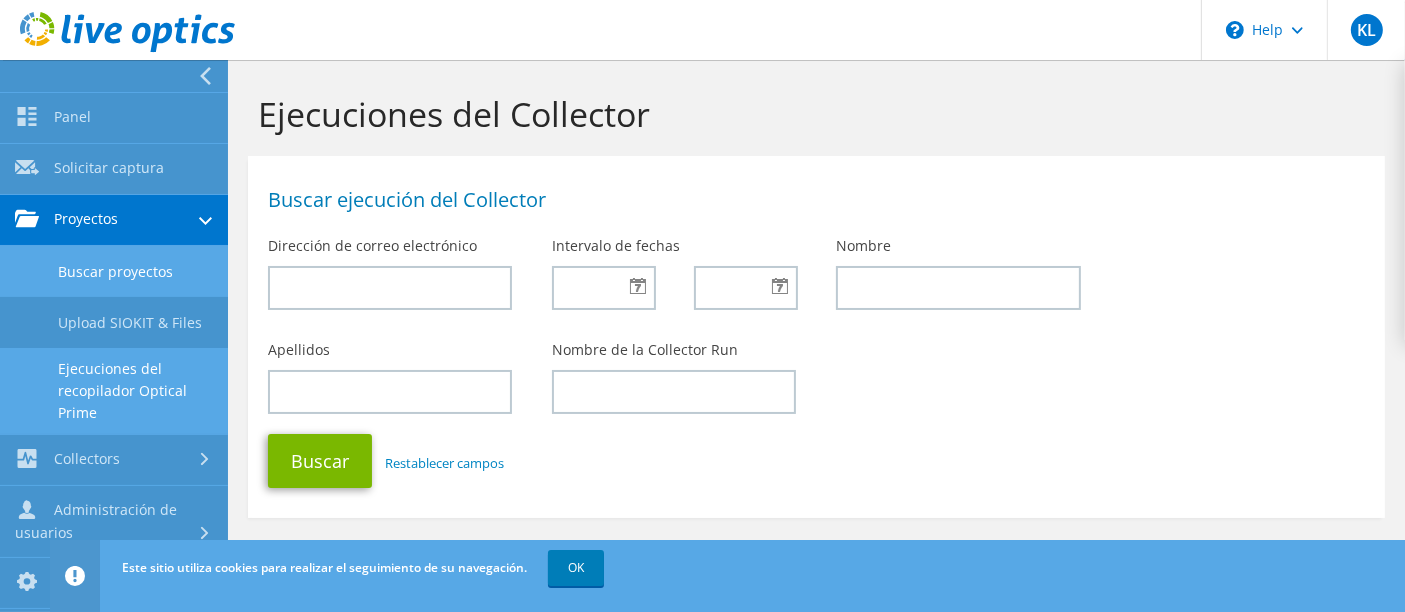click on "Buscar proyectos" at bounding box center [114, 271] 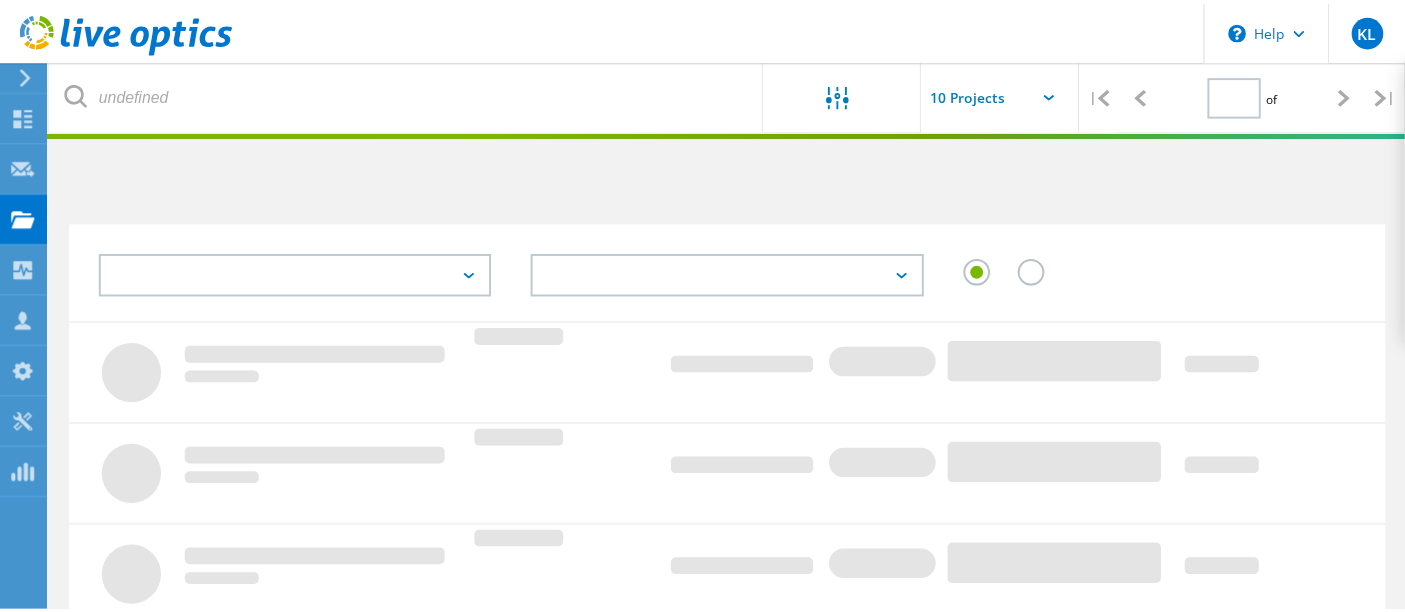 scroll, scrollTop: 0, scrollLeft: 0, axis: both 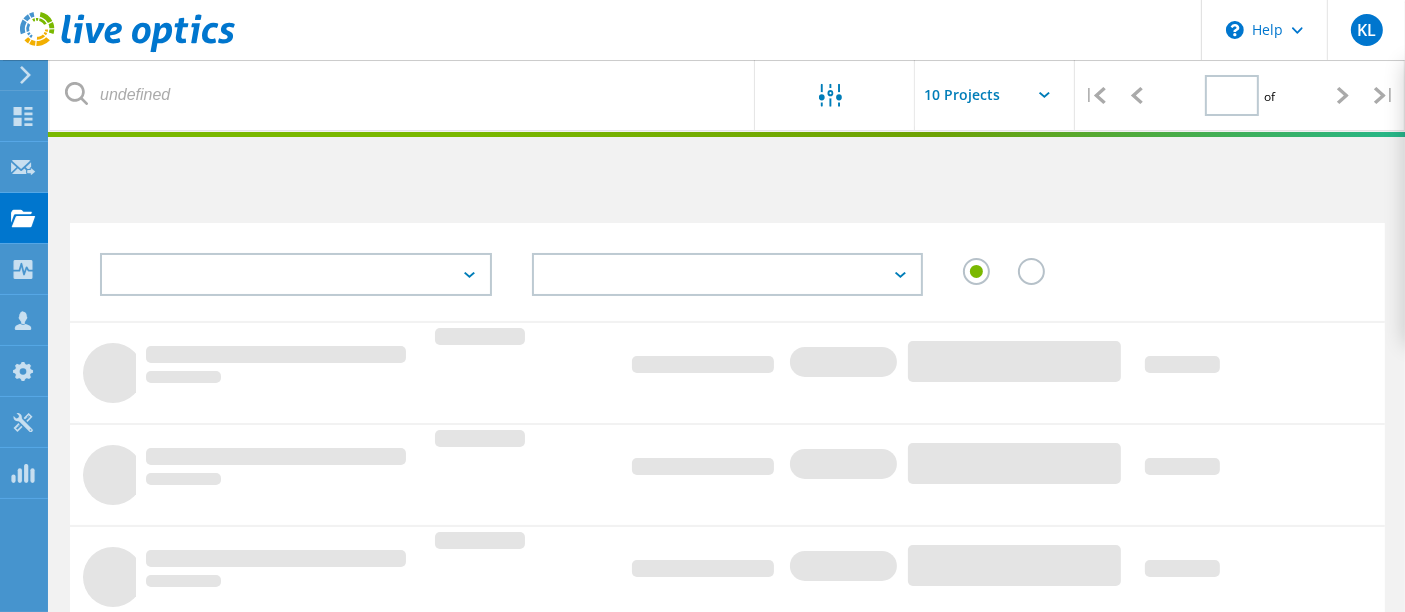 type on "1" 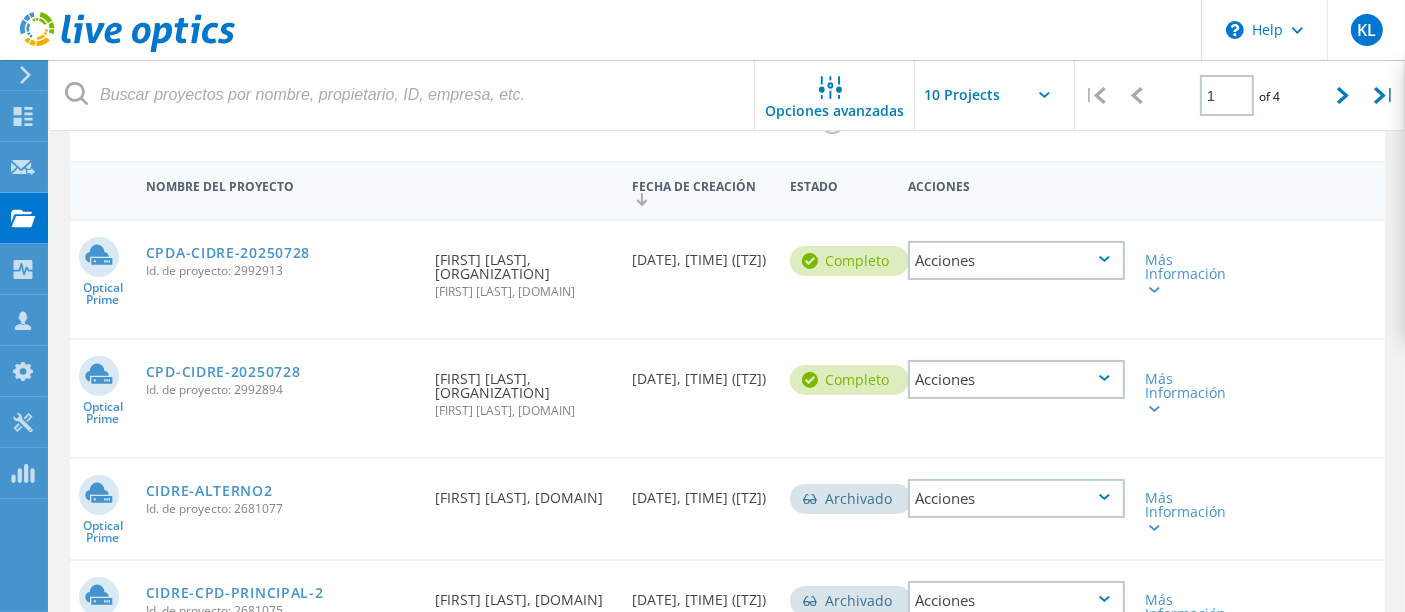 scroll, scrollTop: 170, scrollLeft: 0, axis: vertical 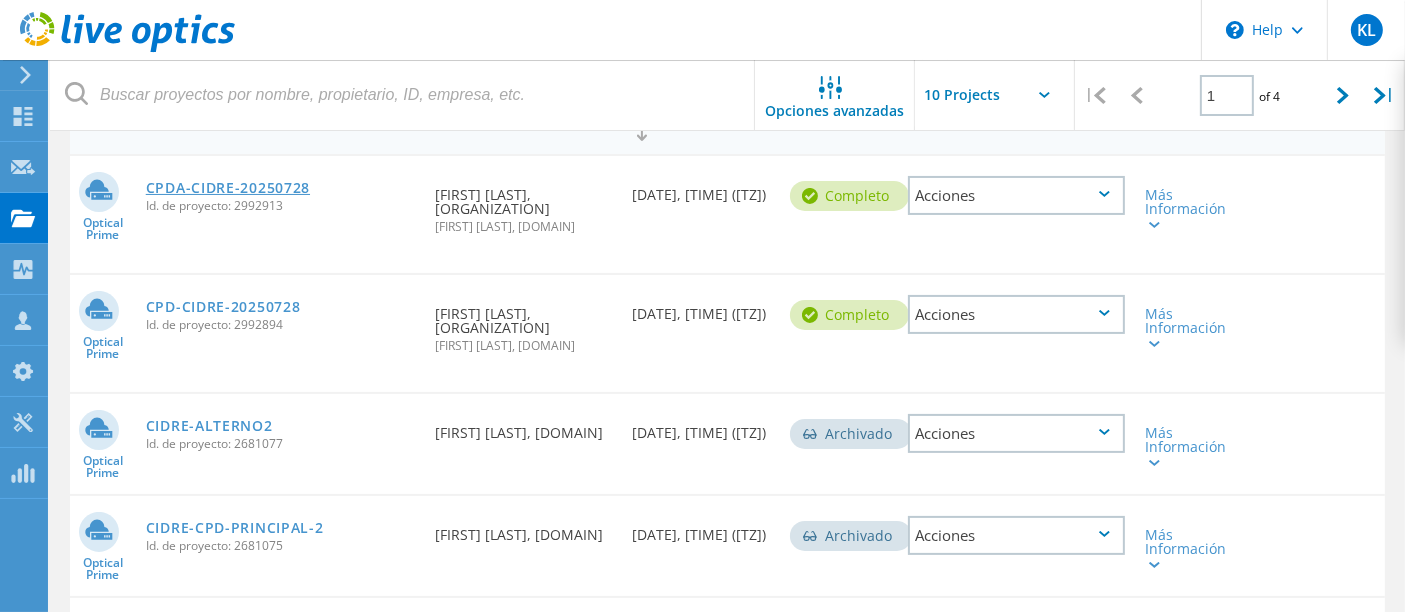 click on "CPDA-CIDRE-20250728" 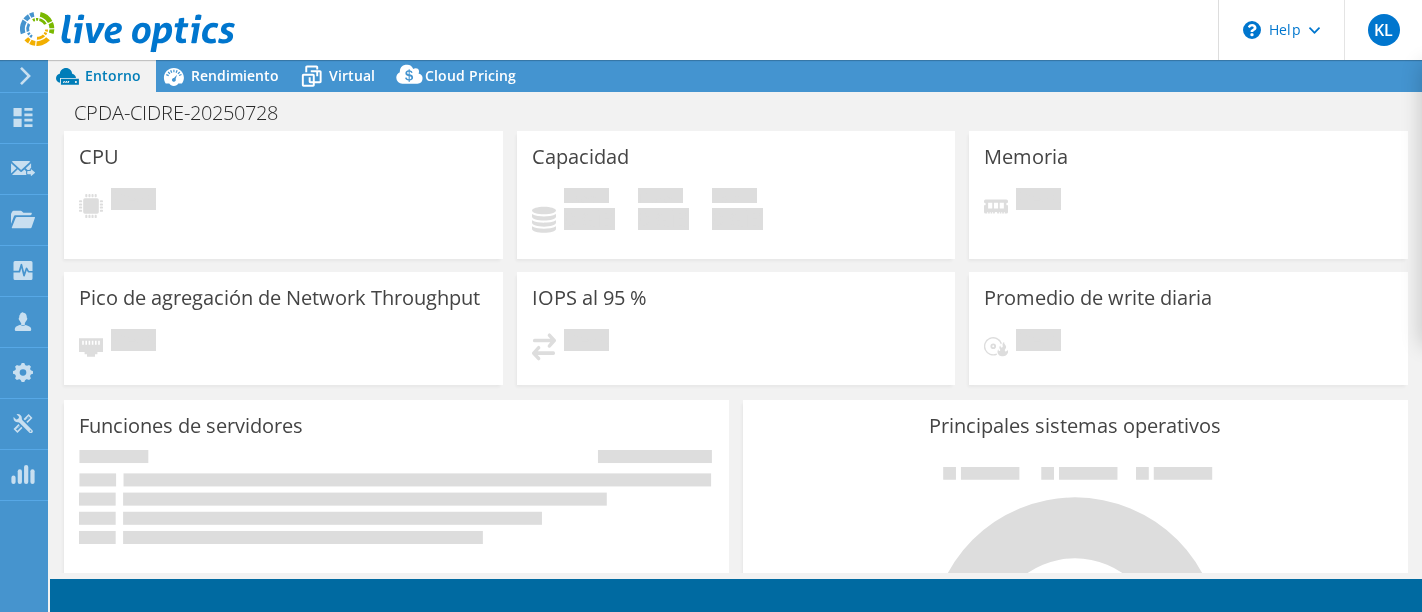 scroll, scrollTop: 0, scrollLeft: 0, axis: both 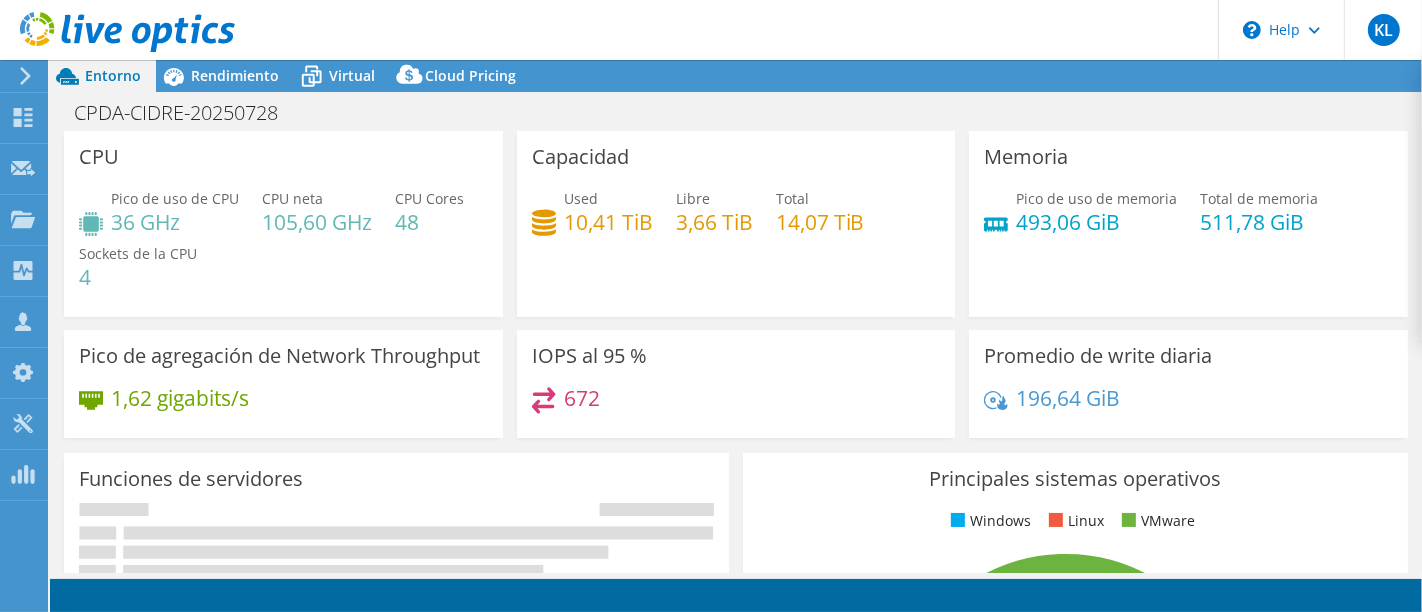 select on "USD" 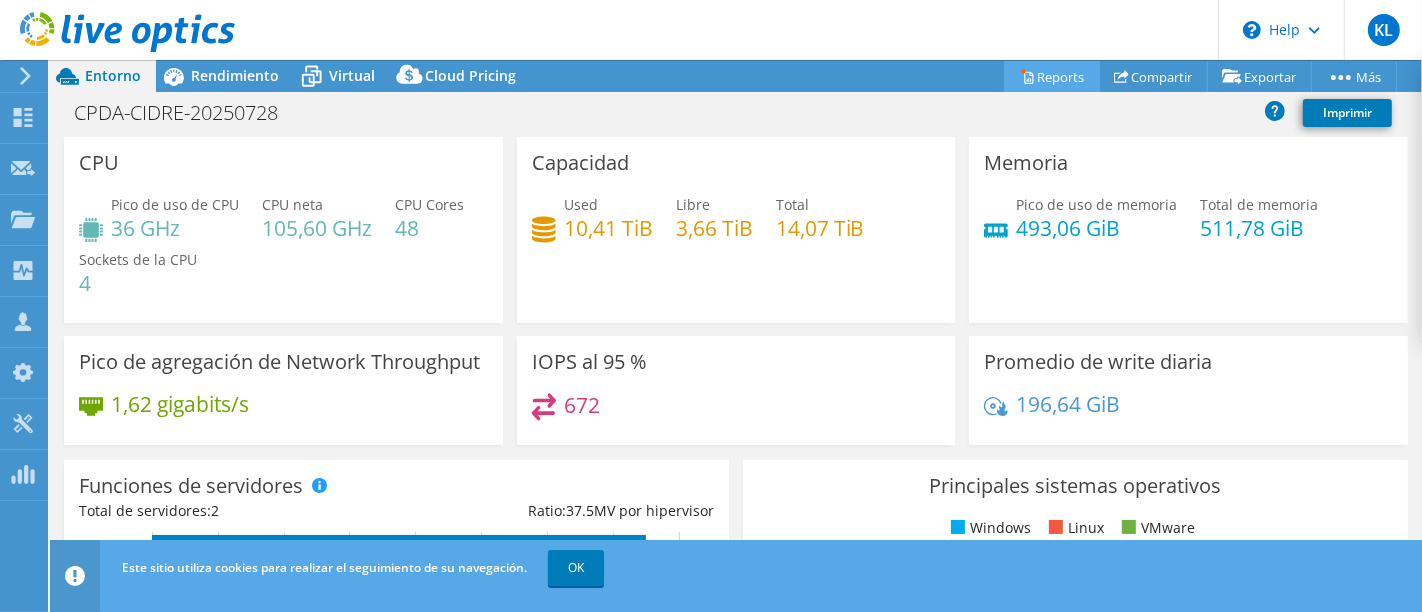 click on "Reports" at bounding box center [1052, 76] 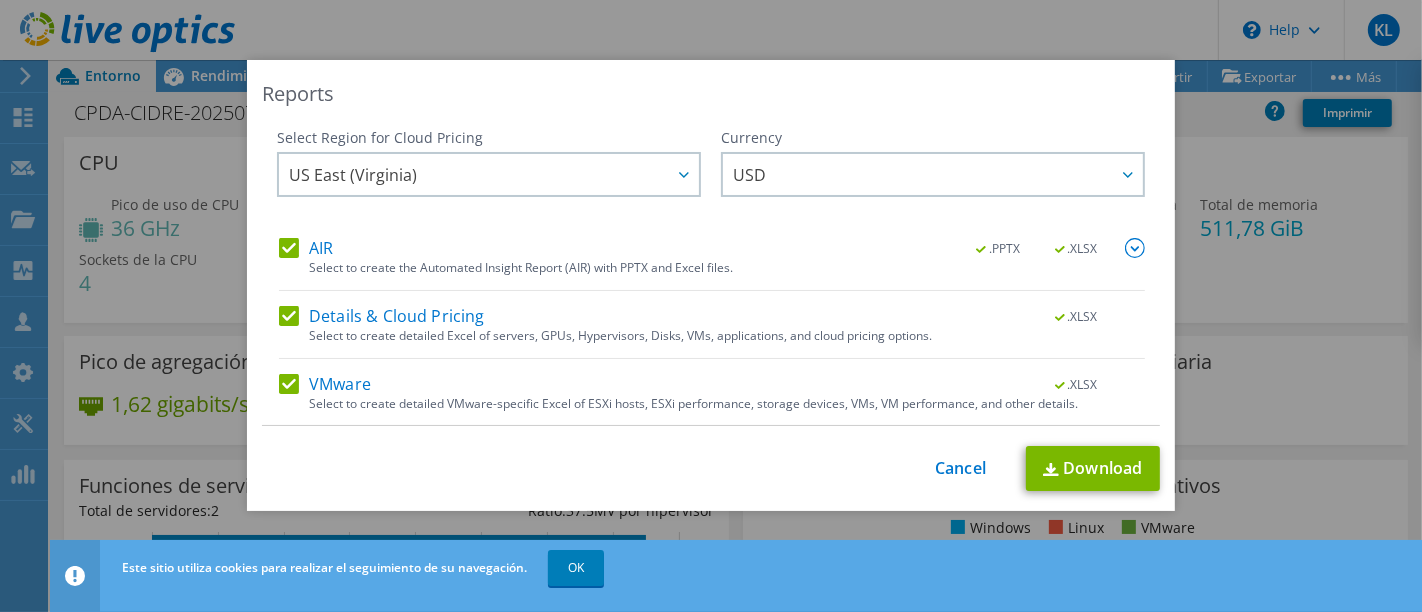 scroll, scrollTop: 66, scrollLeft: 0, axis: vertical 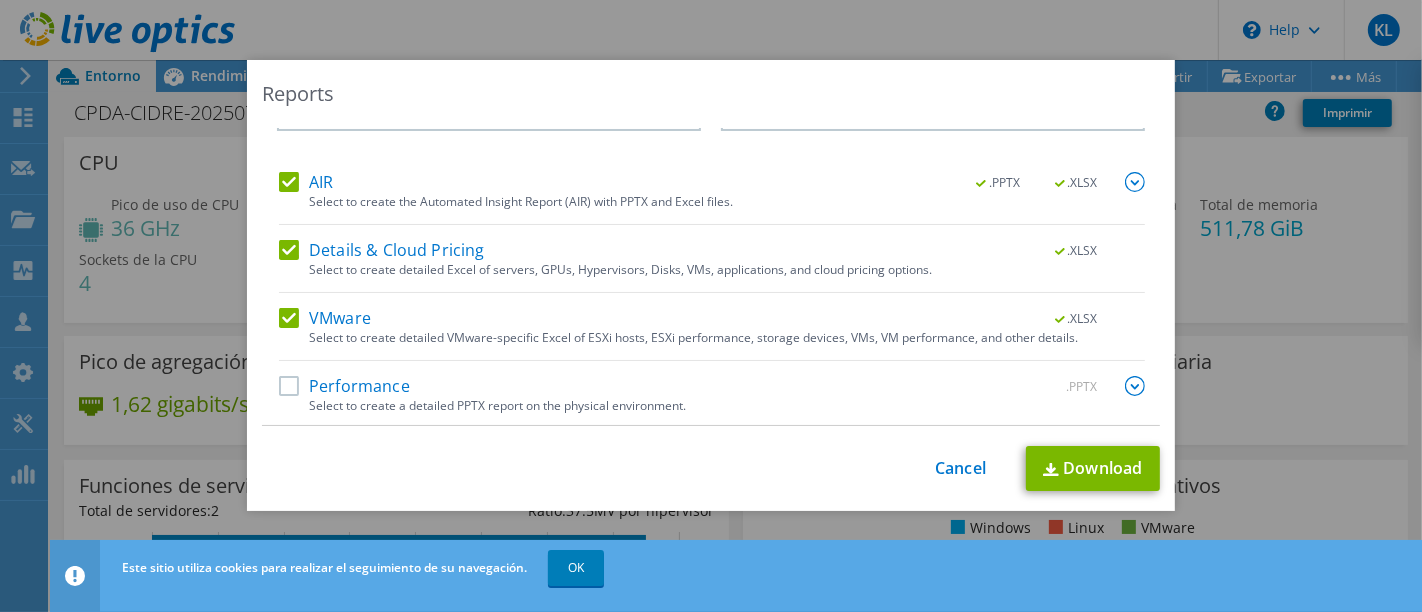 click on "Details & Cloud Pricing" at bounding box center (382, 250) 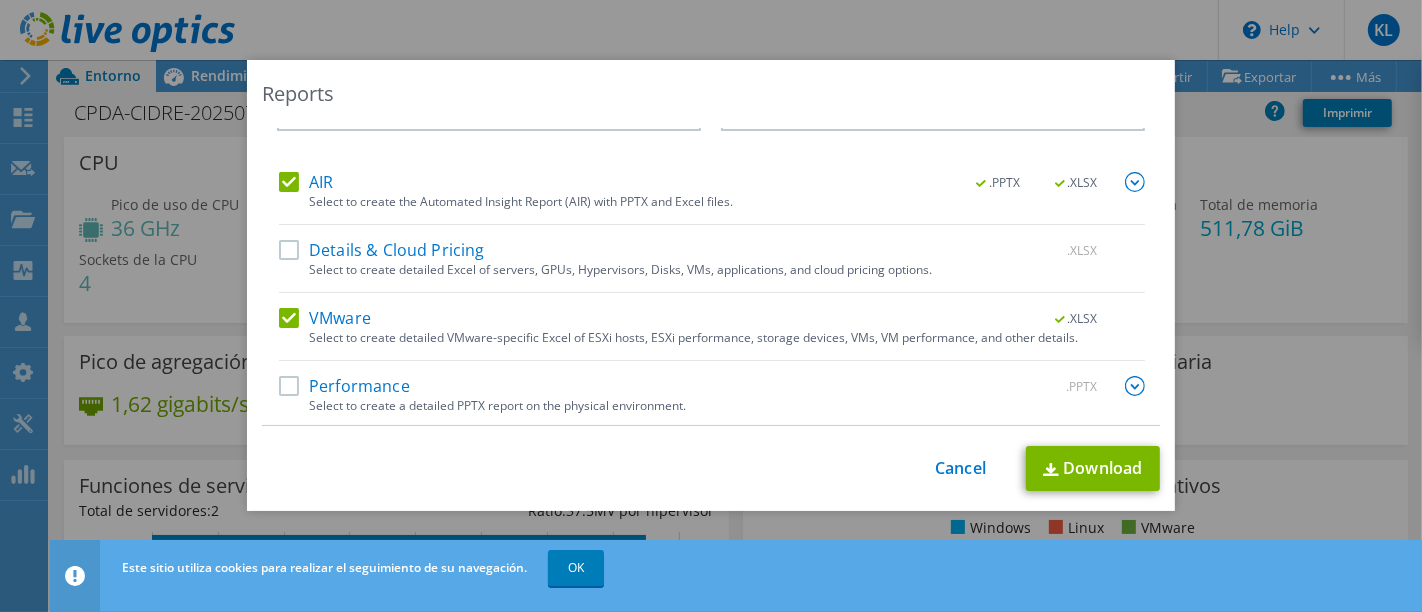 click at bounding box center [1135, 386] 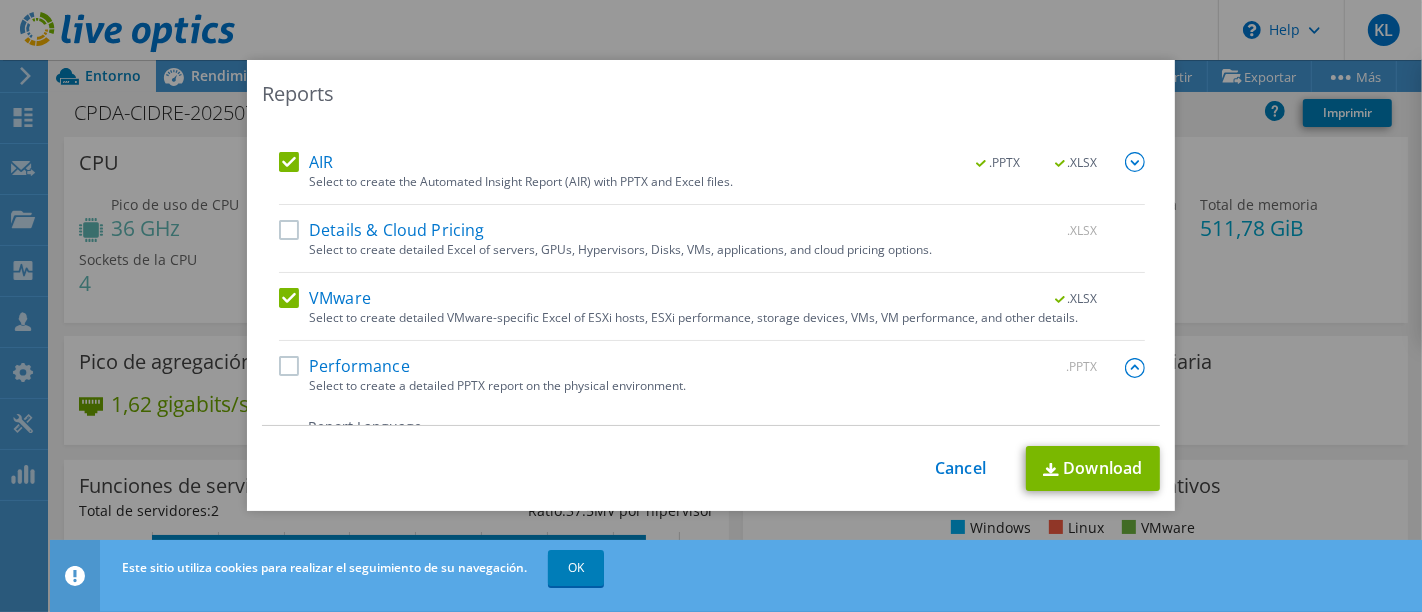 scroll, scrollTop: 105, scrollLeft: 0, axis: vertical 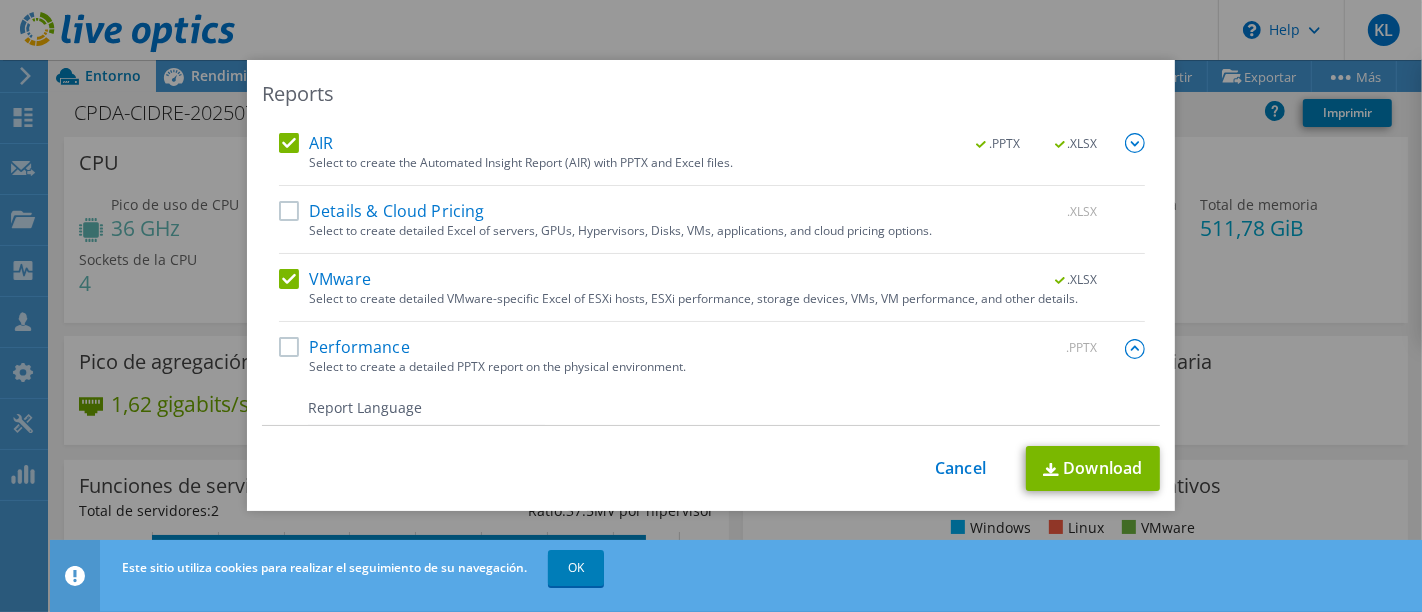 click on ".XLSX" at bounding box center [1077, 280] 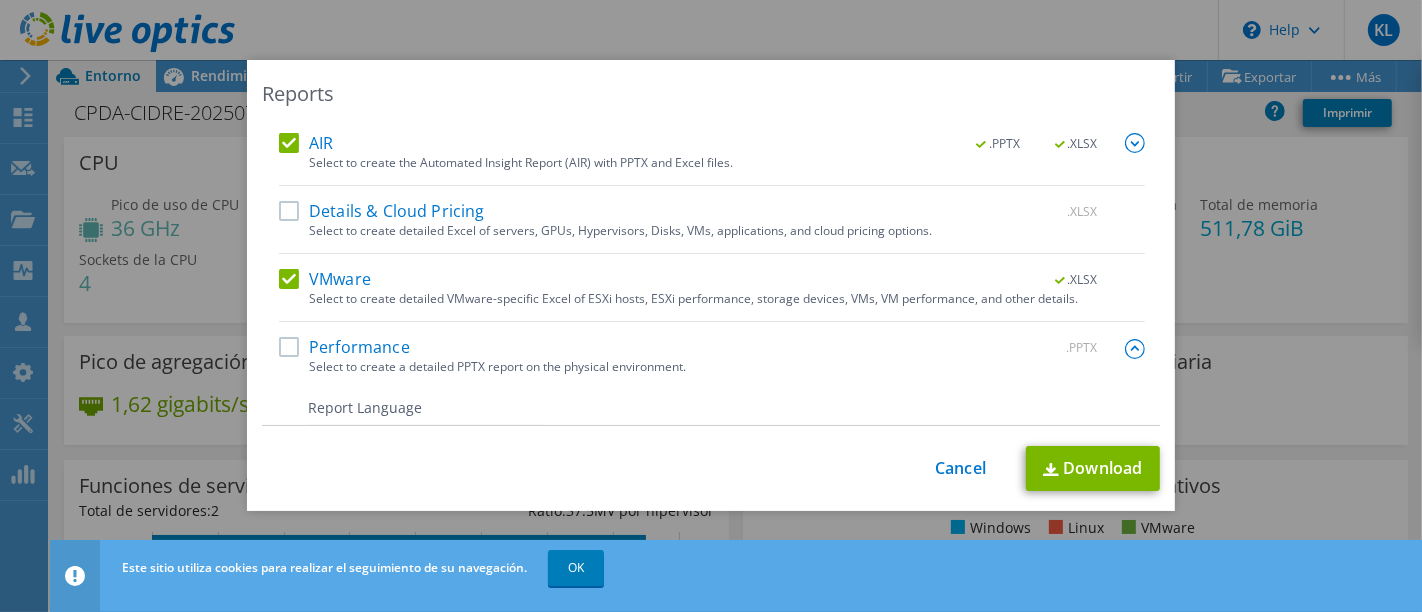 scroll, scrollTop: 0, scrollLeft: 0, axis: both 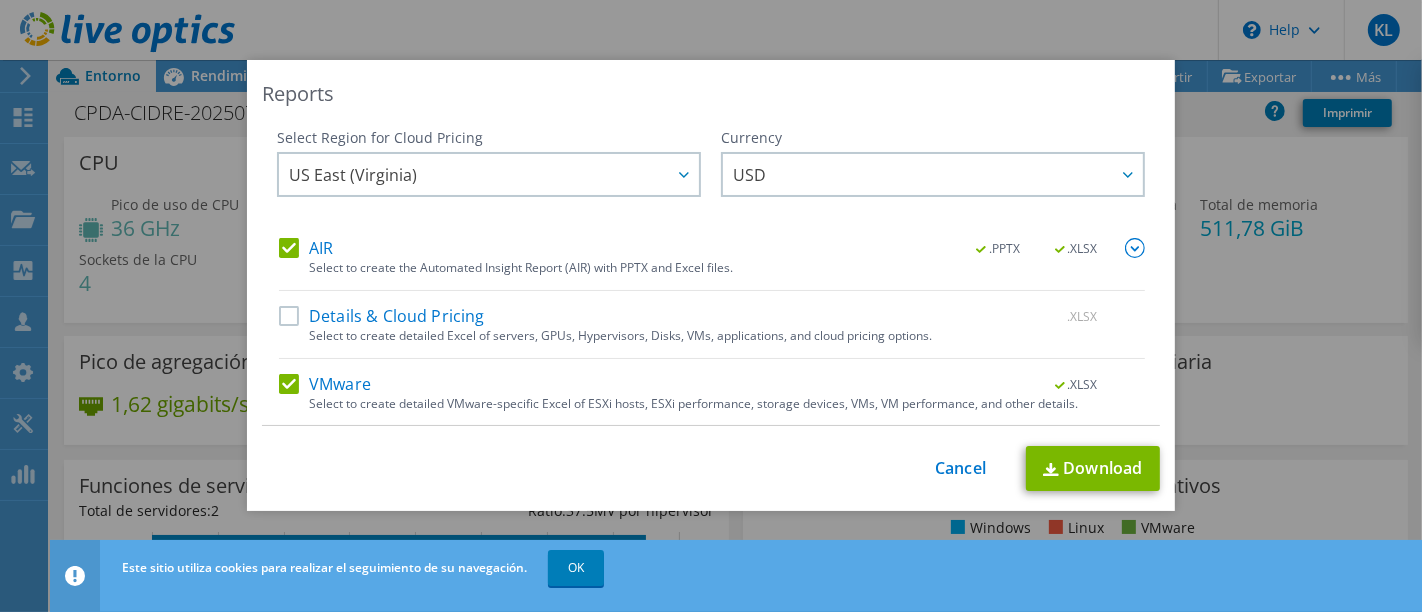 click on "AIR" at bounding box center (306, 248) 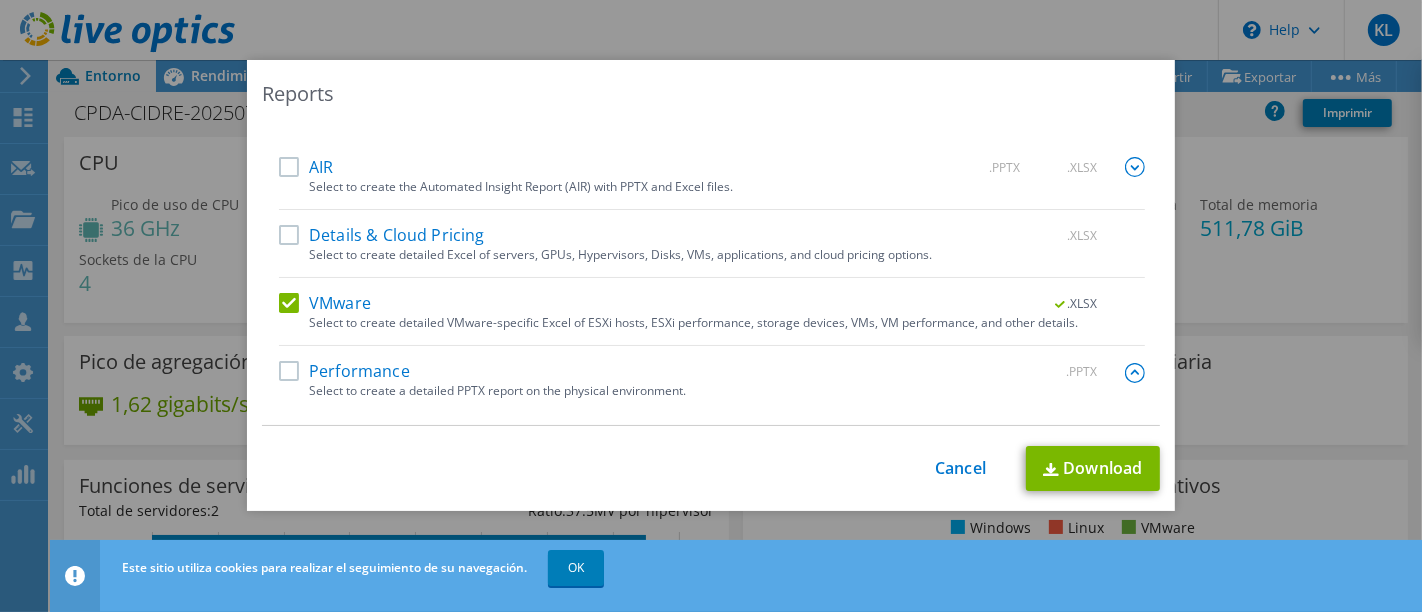 scroll, scrollTop: 110, scrollLeft: 0, axis: vertical 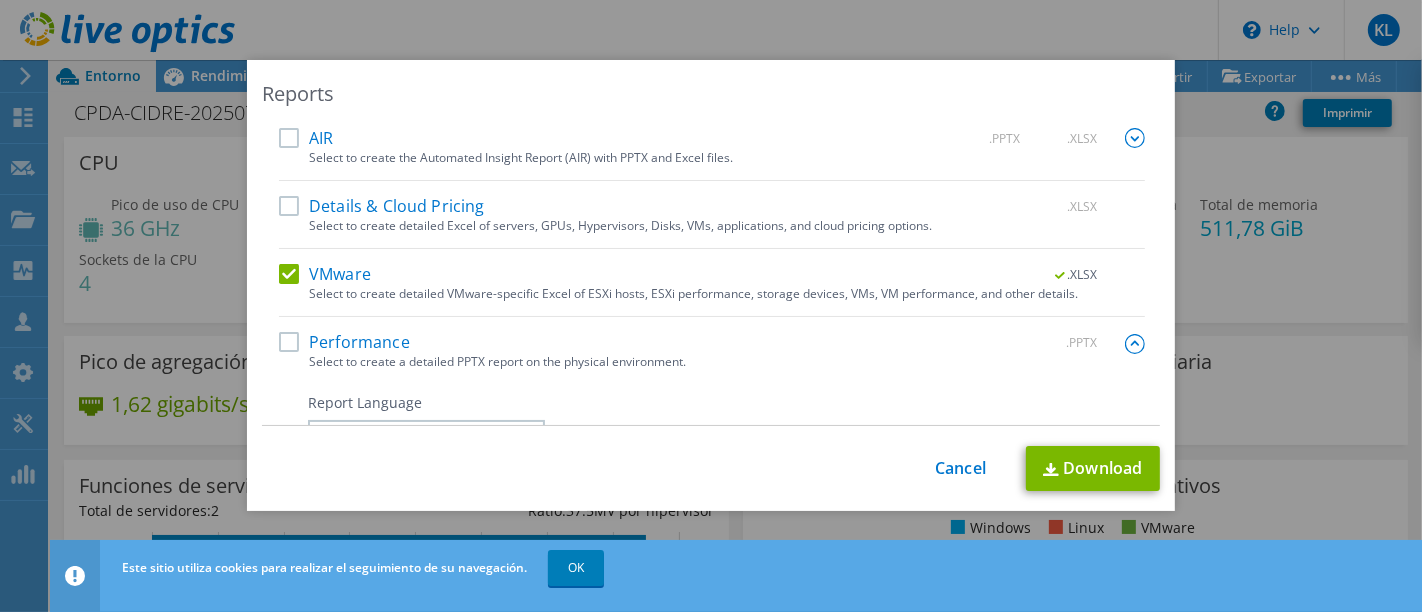 click at bounding box center [1135, 138] 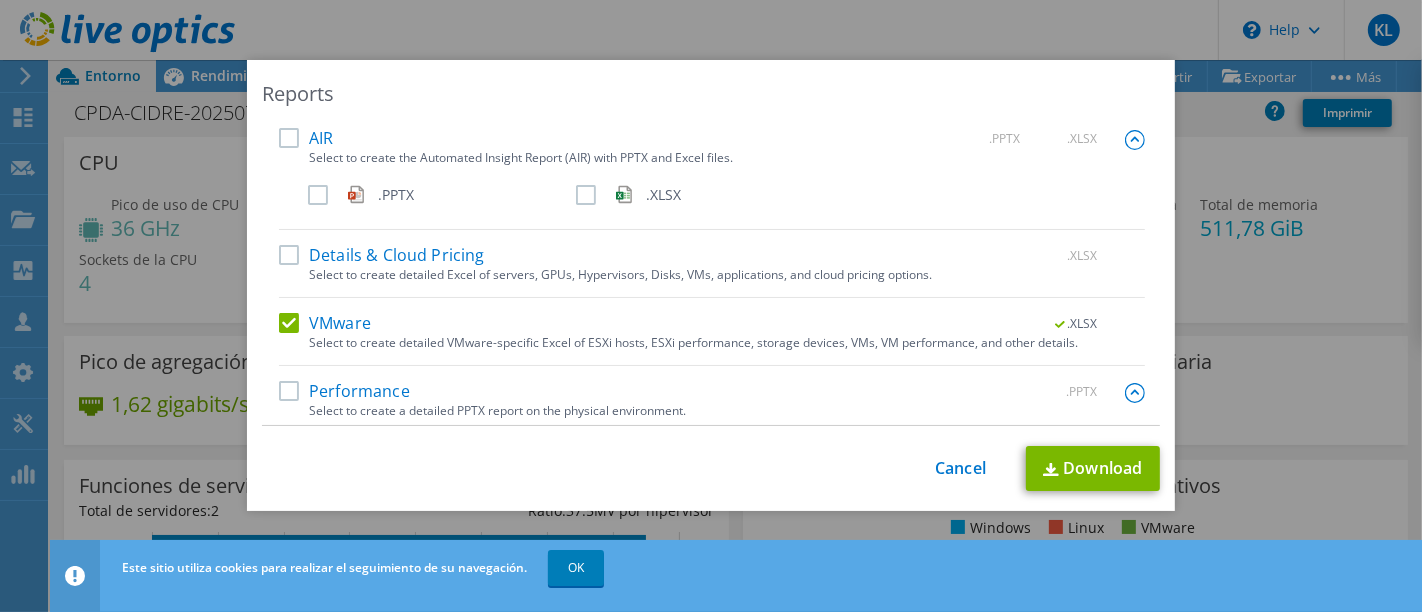 click on ".XLSX" at bounding box center (1077, 324) 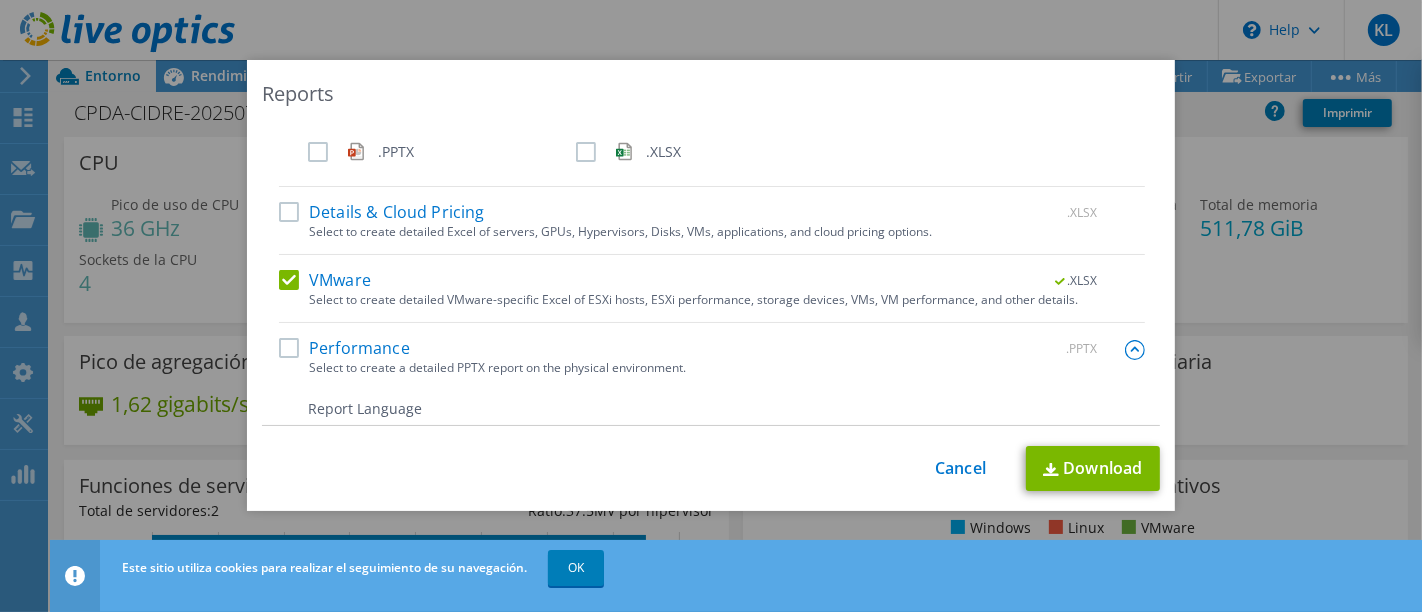 scroll, scrollTop: 137, scrollLeft: 0, axis: vertical 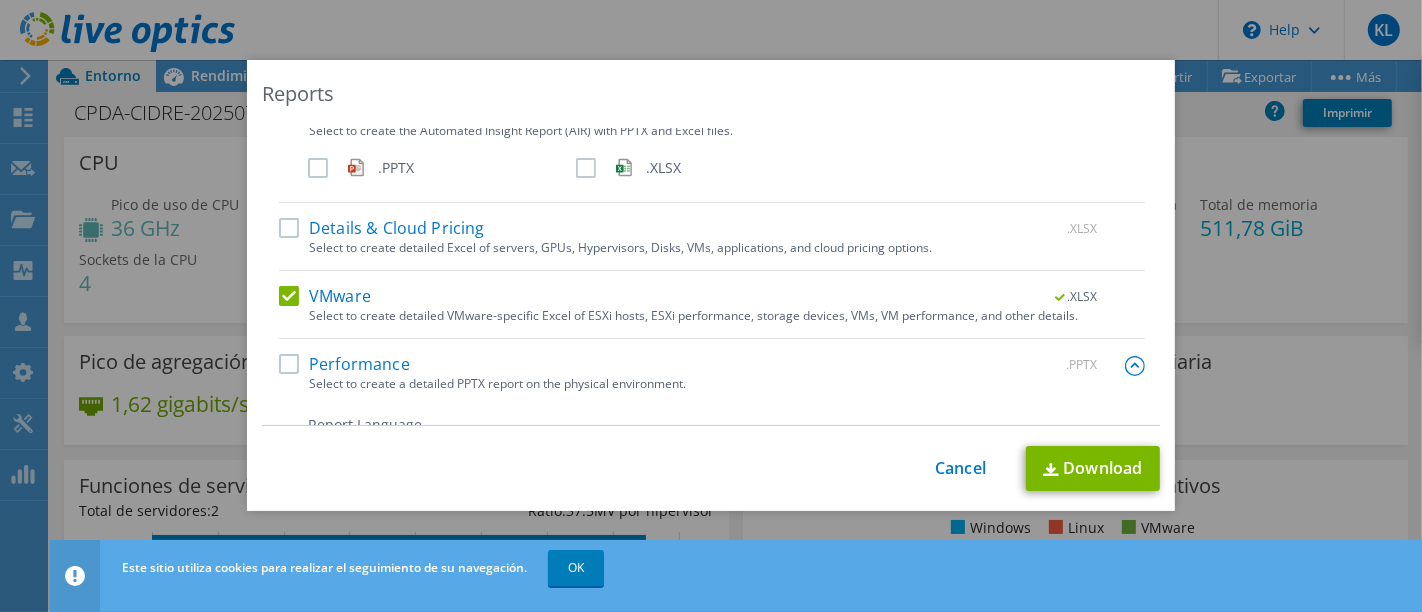 click on "VMware" at bounding box center [325, 296] 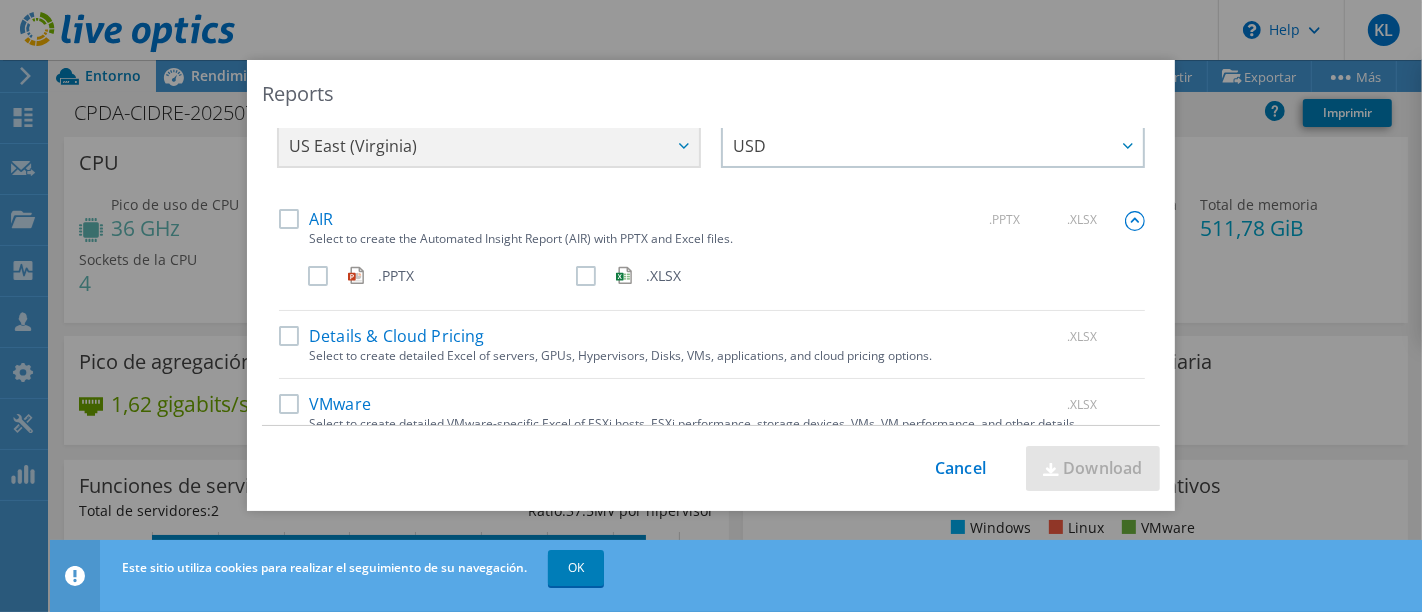 scroll, scrollTop: 0, scrollLeft: 0, axis: both 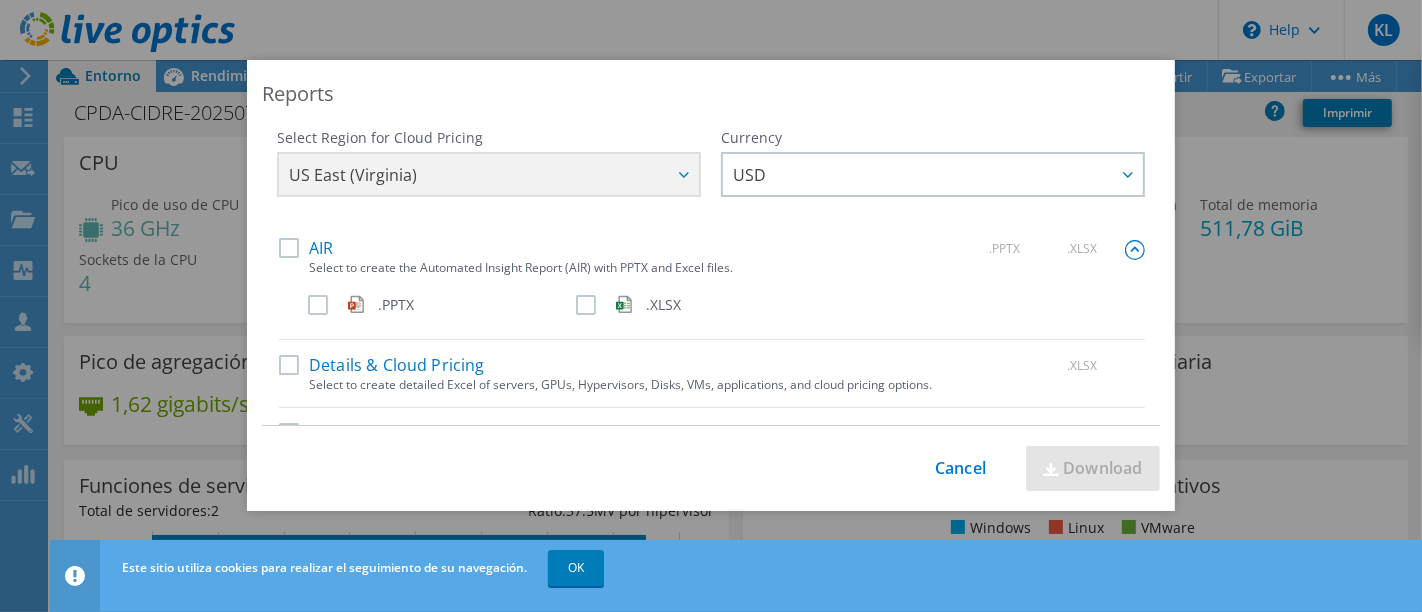 click on "US East (Virginia) 				 					 						 					 				 Asia Pacific (Hong Kong) Asia Pacific (Mumbai) Asia Pacific (Seoul) Asia Pacific (Singapore) Asia Pacific (Tokyo) Australia Canada Europe (Frankfurt) Europe (London) South America (Sao Paulo) US East (Virginia) US West (California)" at bounding box center (489, 177) 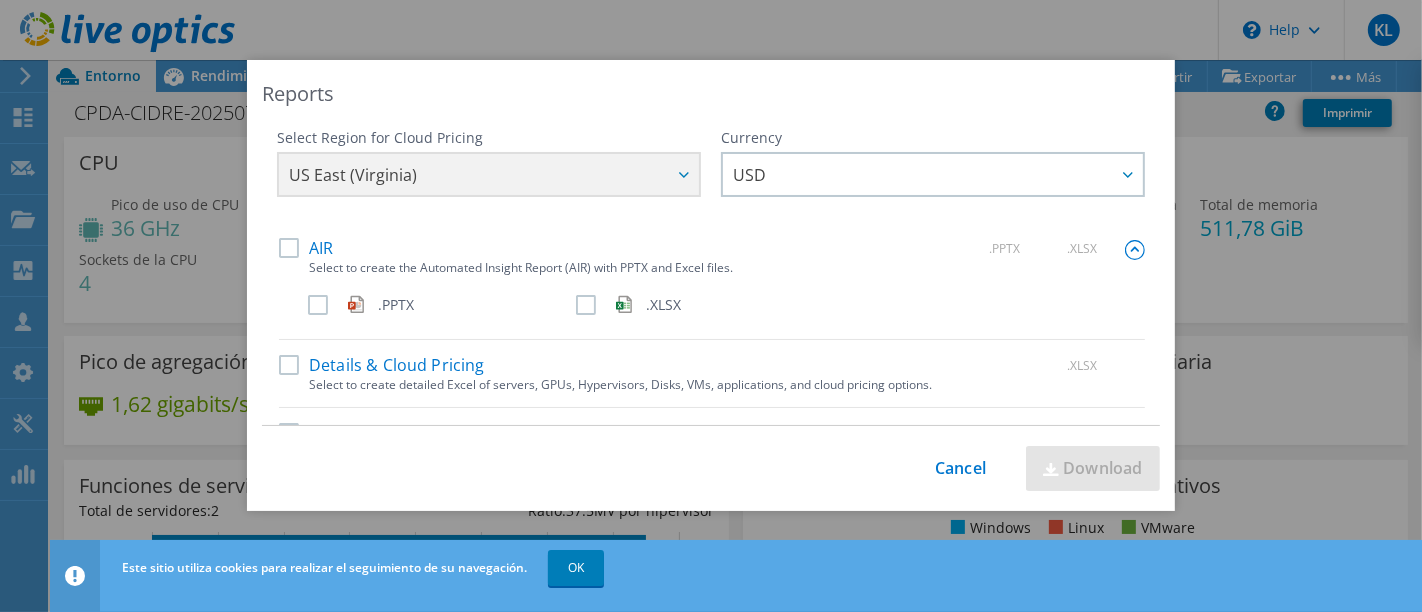click on "US East (Virginia) 				 					 						 					 				 Asia Pacific (Hong Kong) Asia Pacific (Mumbai) Asia Pacific (Seoul) Asia Pacific (Singapore) Asia Pacific (Tokyo) Australia Canada Europe (Frankfurt) Europe (London) South America (Sao Paulo) US East (Virginia) US West (California)" at bounding box center (489, 177) 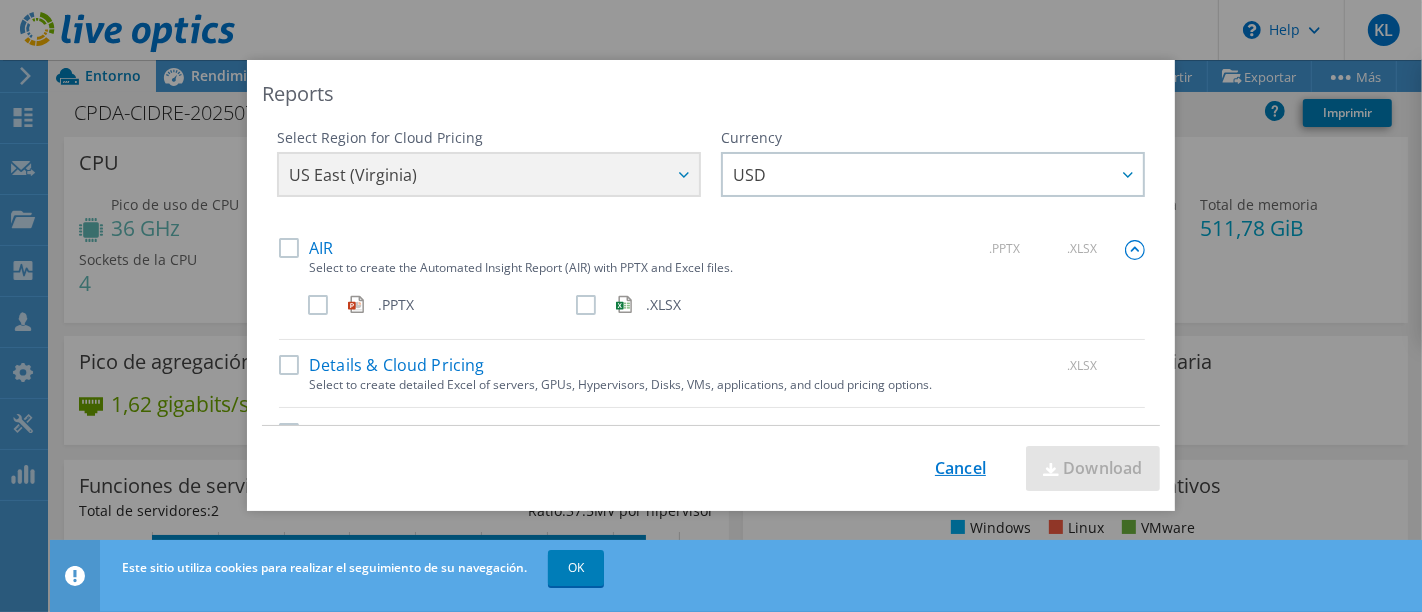 click on "Cancel" at bounding box center [960, 468] 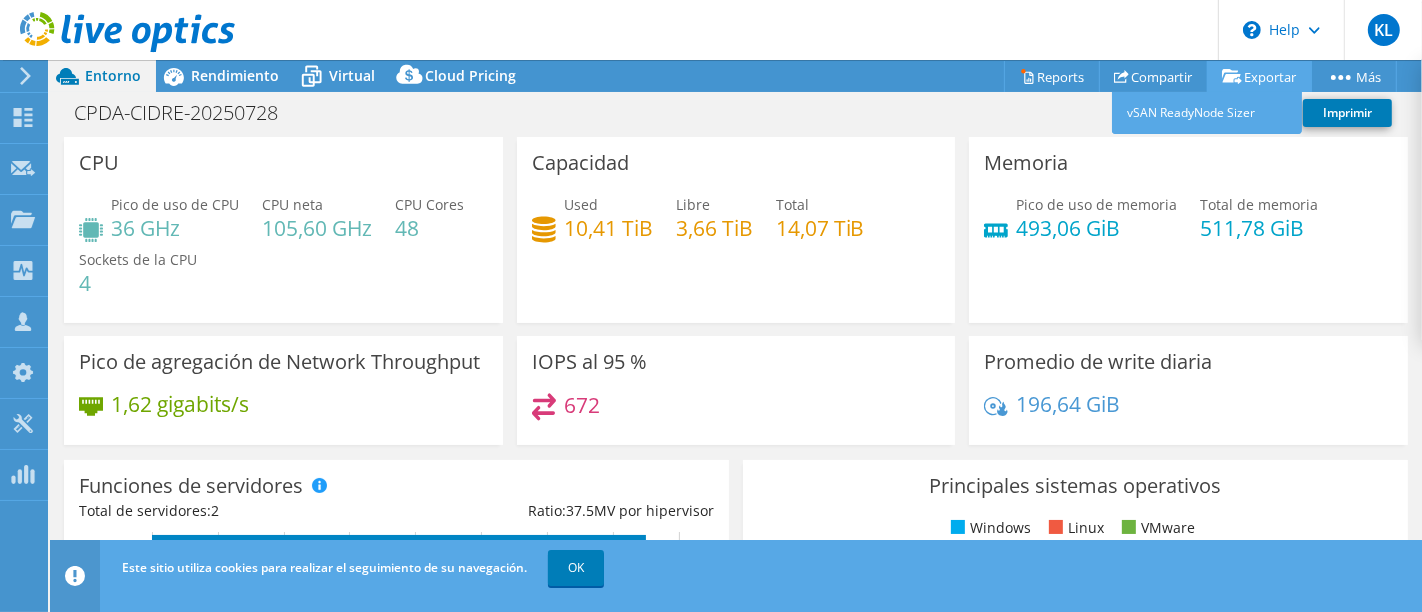click on "Exportar" at bounding box center [1259, 76] 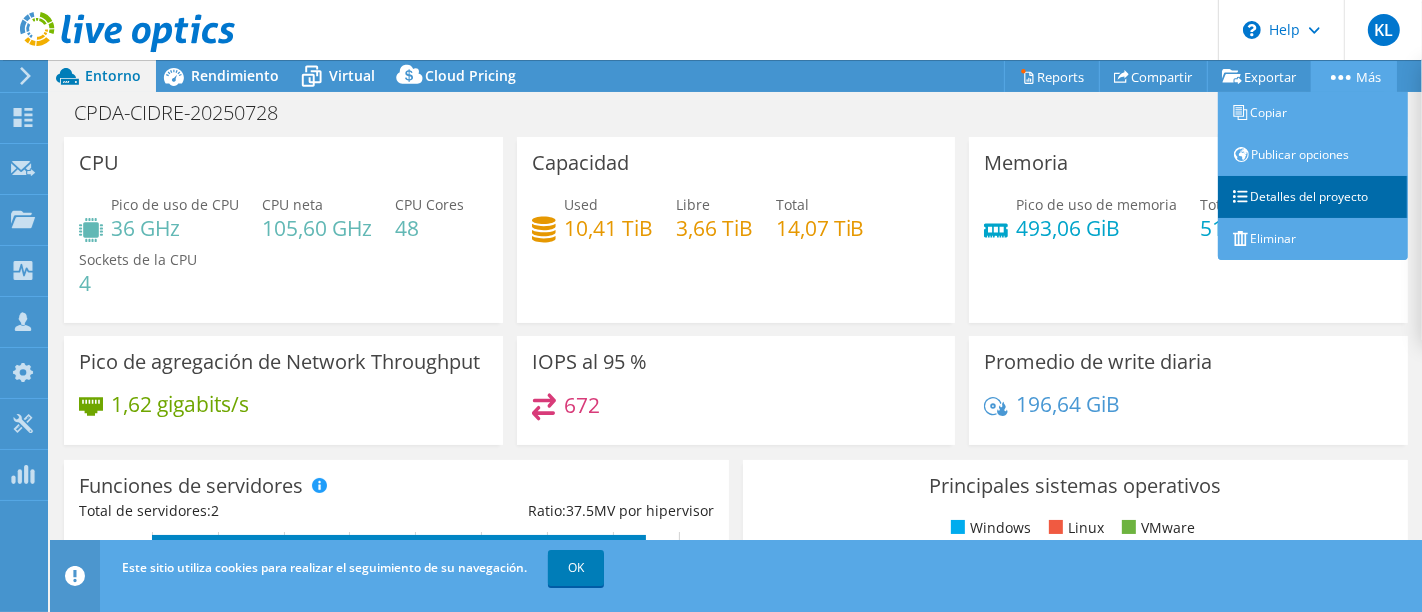 click on "Detalles del proyecto" at bounding box center (1313, 197) 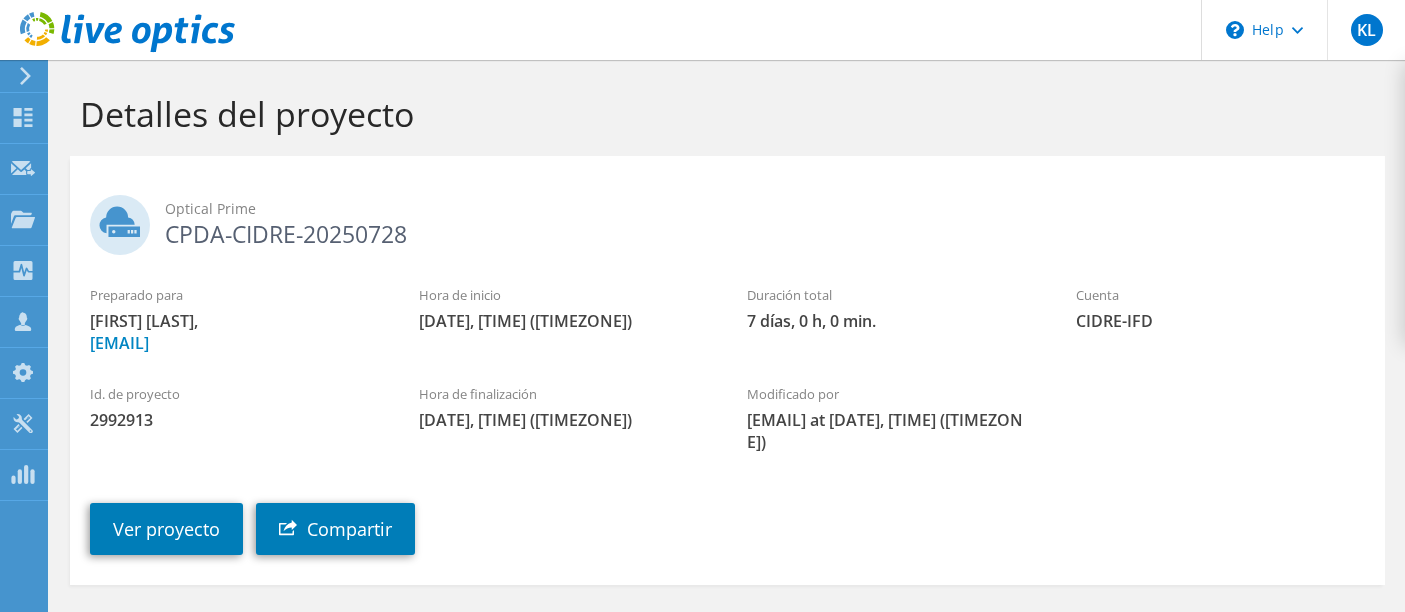 scroll, scrollTop: 0, scrollLeft: 0, axis: both 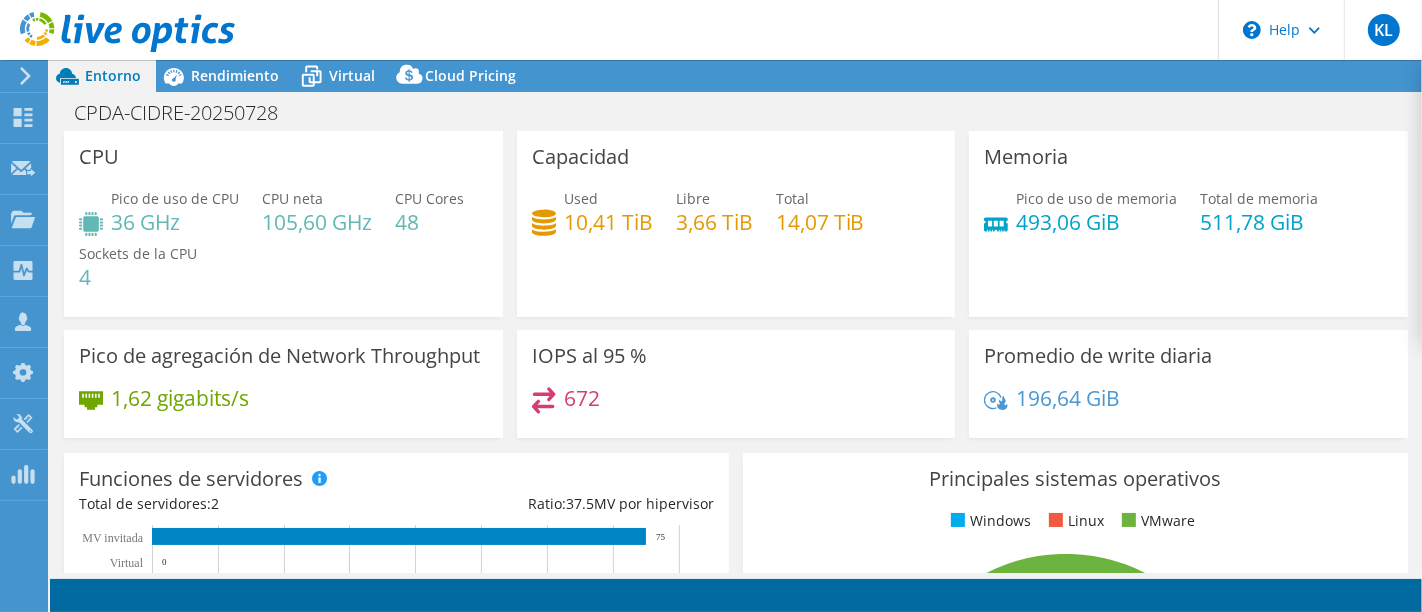 select on "USD" 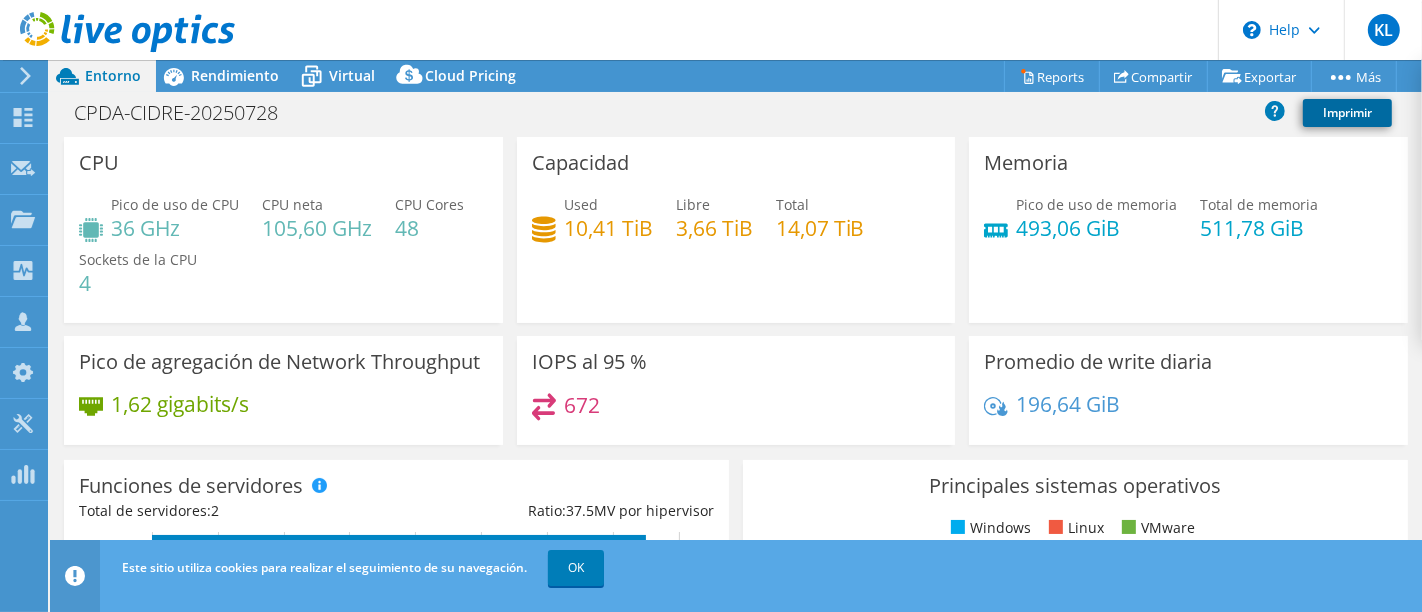 click on "Imprimir" at bounding box center [1347, 113] 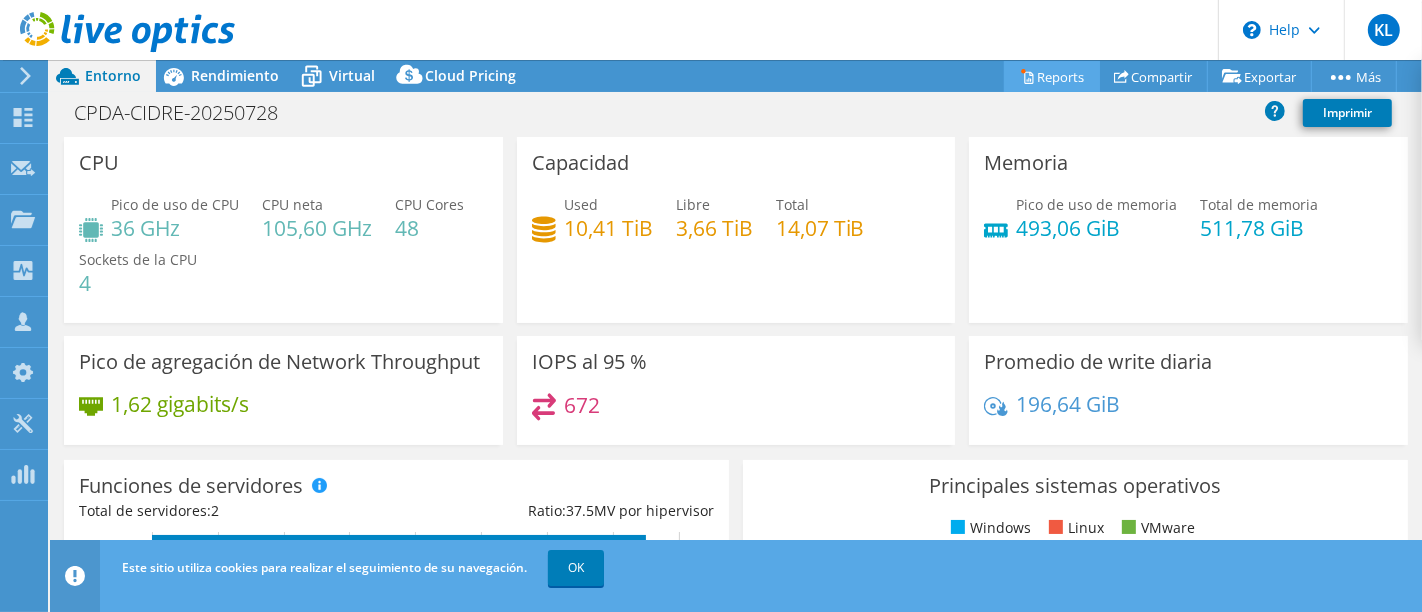 click on "Reports" at bounding box center [1052, 76] 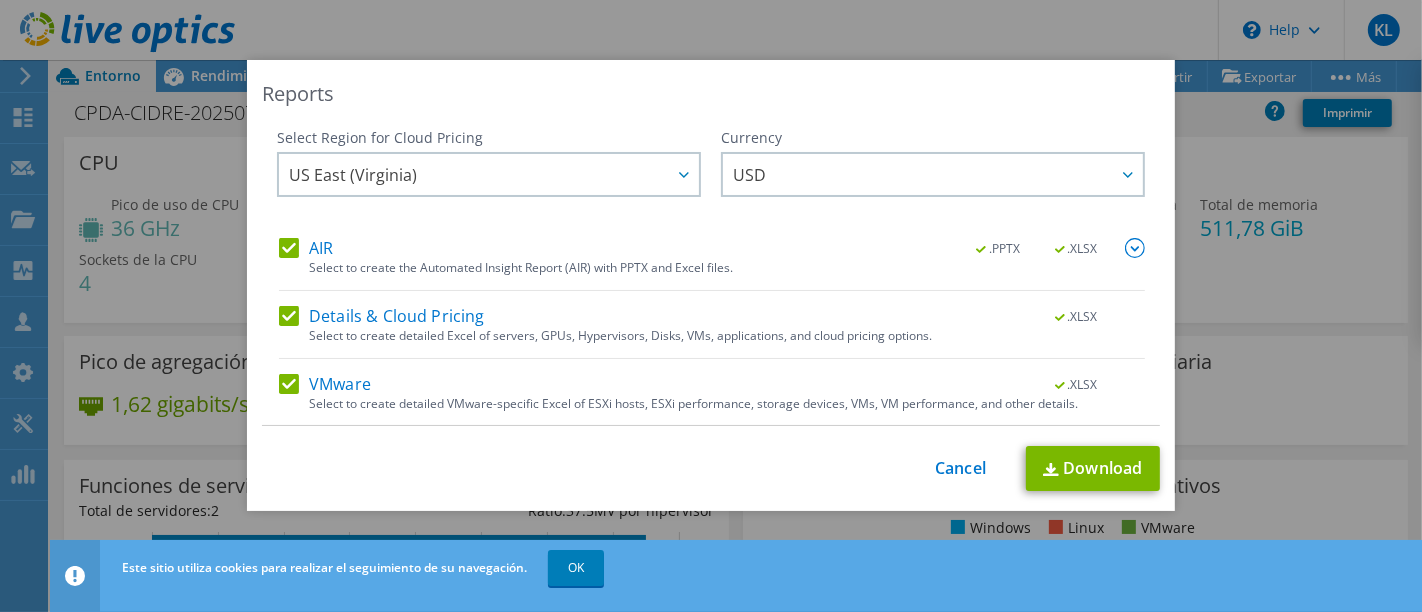 scroll, scrollTop: 66, scrollLeft: 0, axis: vertical 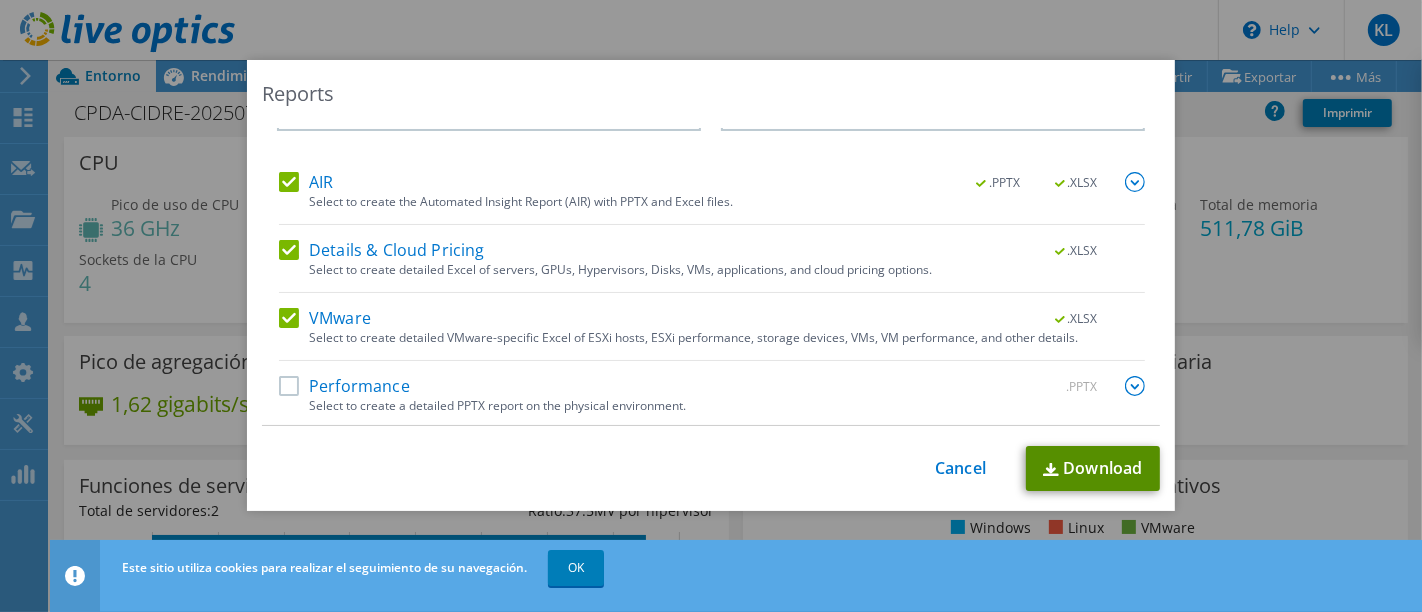click on "Download" at bounding box center [1093, 468] 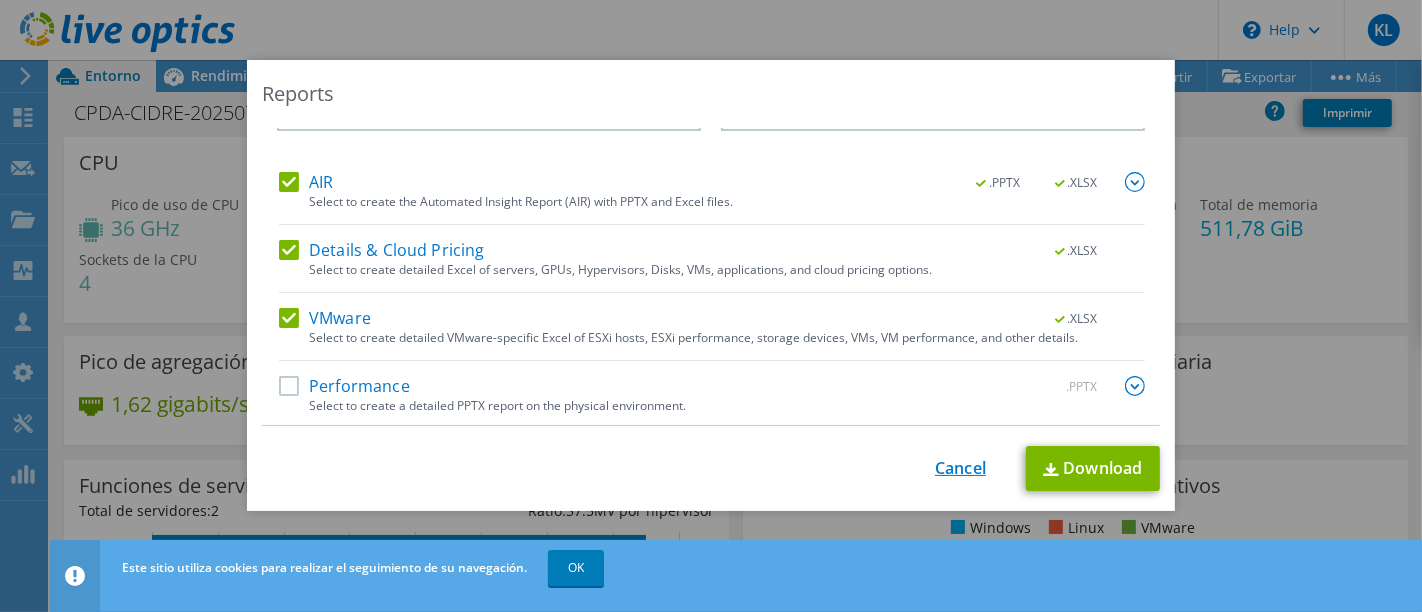 click on "Cancel" at bounding box center [960, 468] 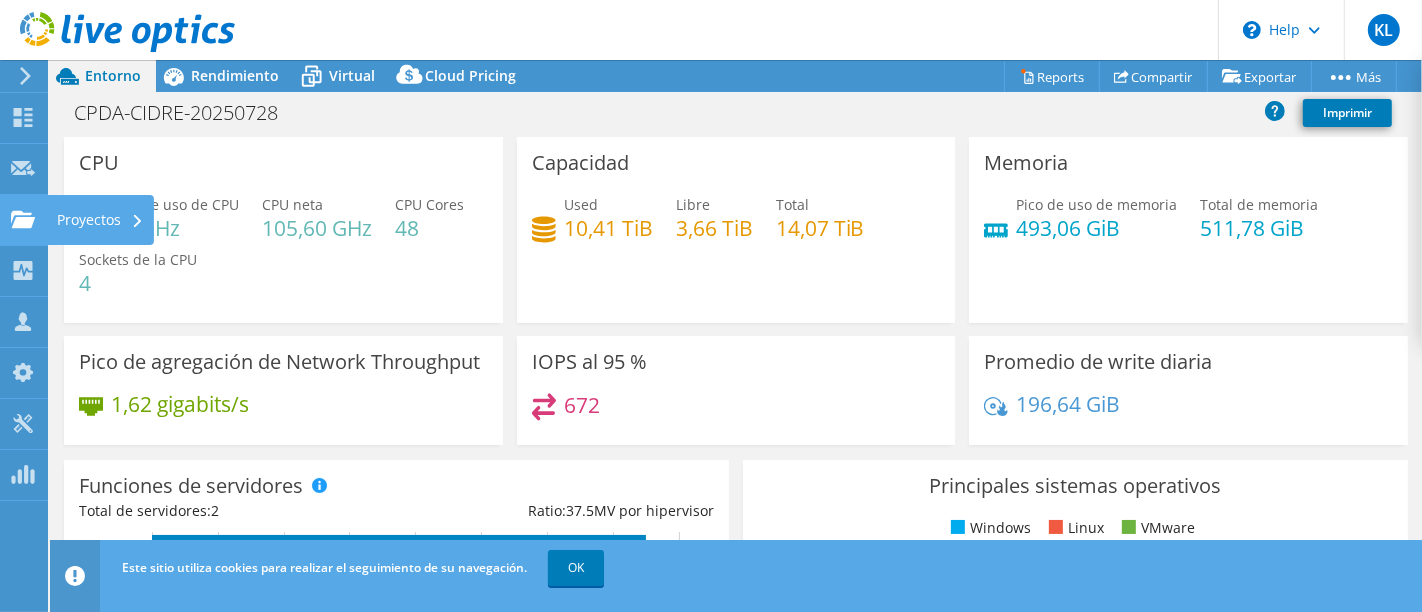 click on "Proyectos" at bounding box center [-66, 220] 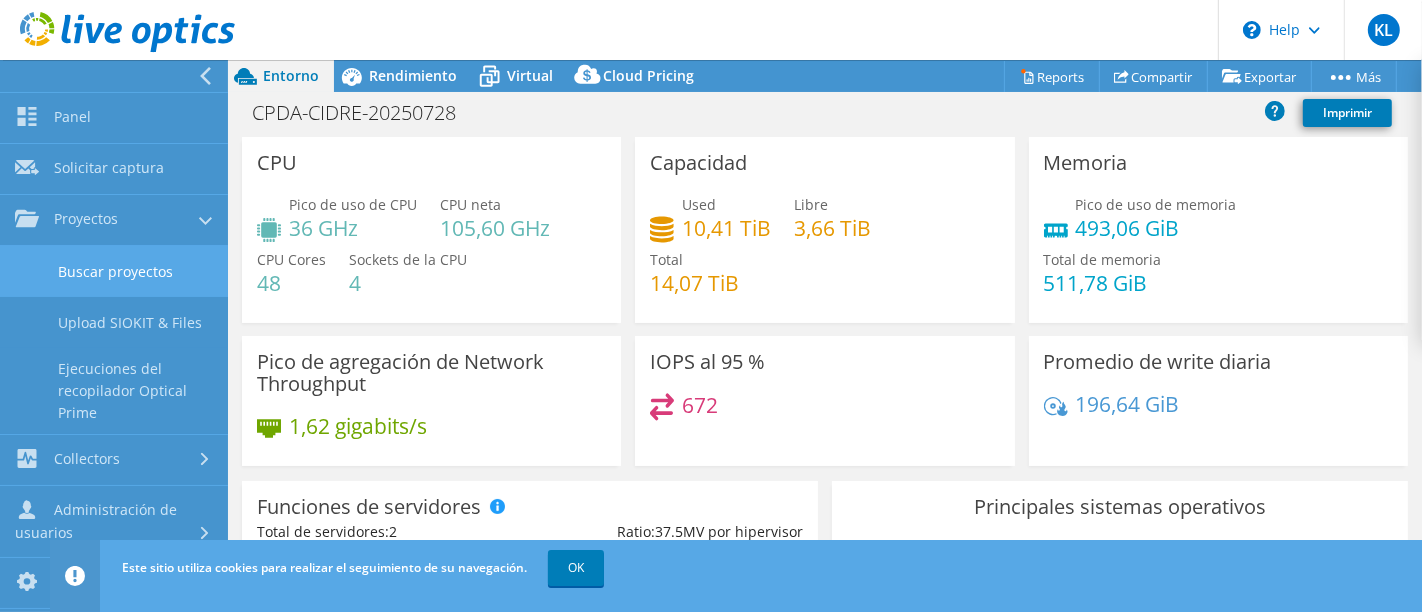 click on "Buscar proyectos" at bounding box center [114, 271] 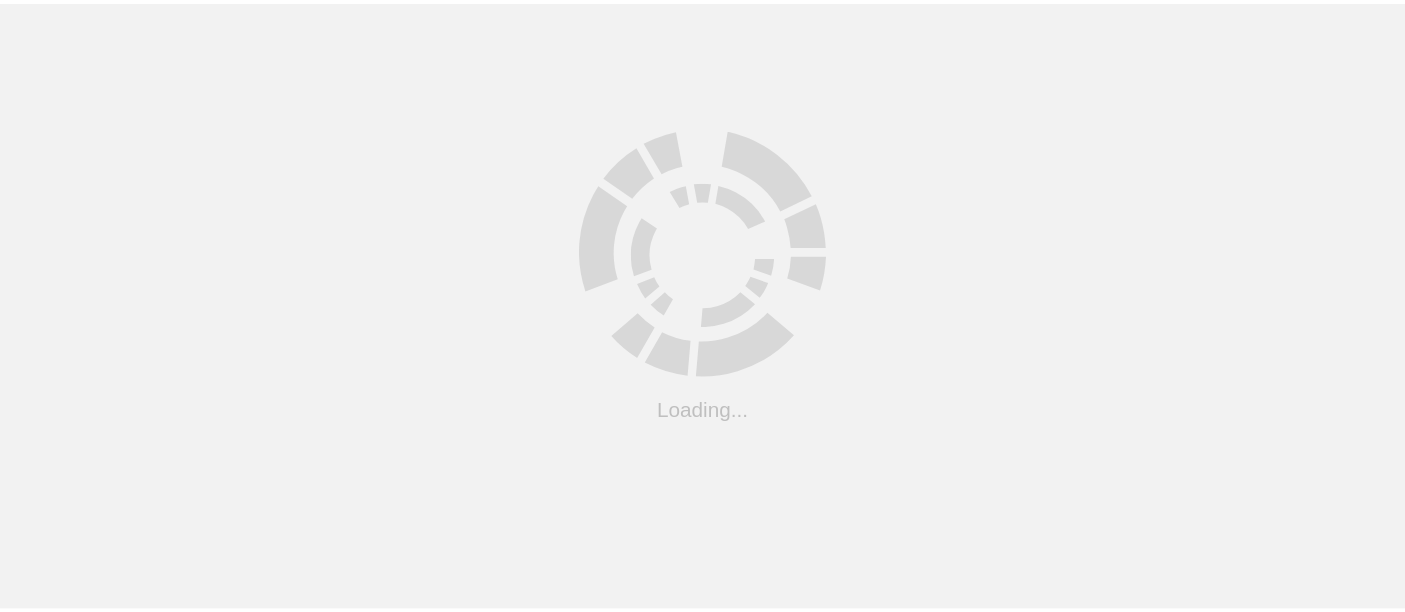 scroll, scrollTop: 0, scrollLeft: 0, axis: both 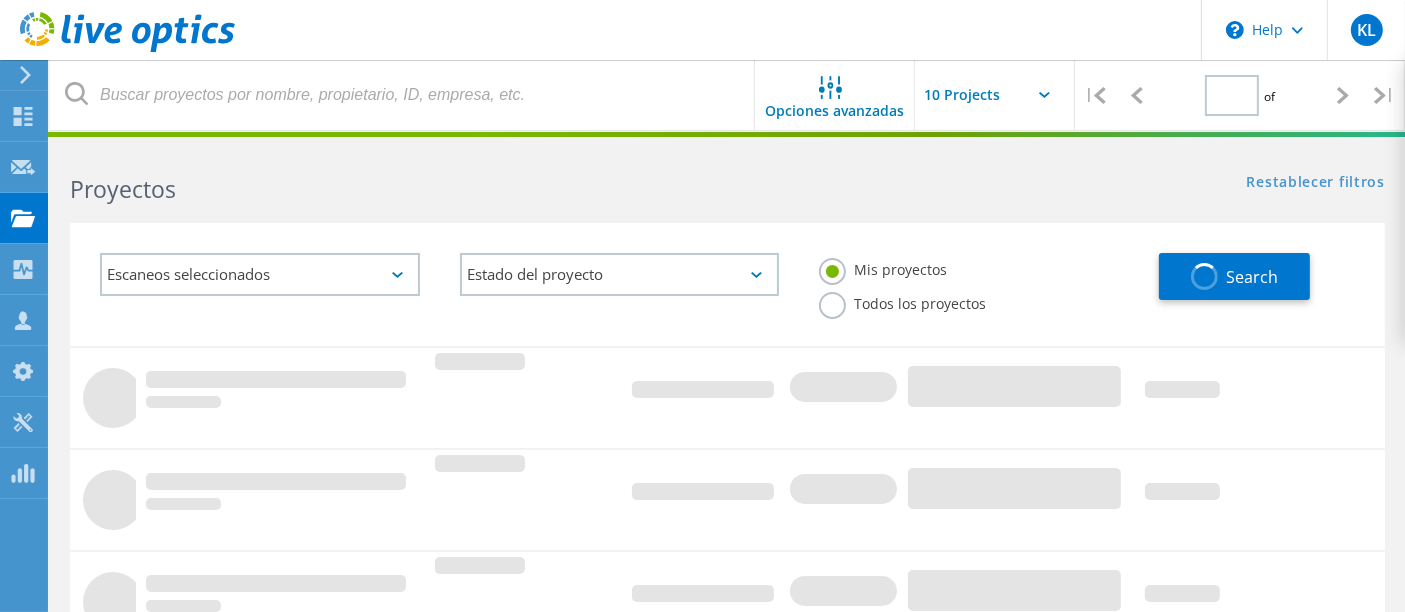 type on "1" 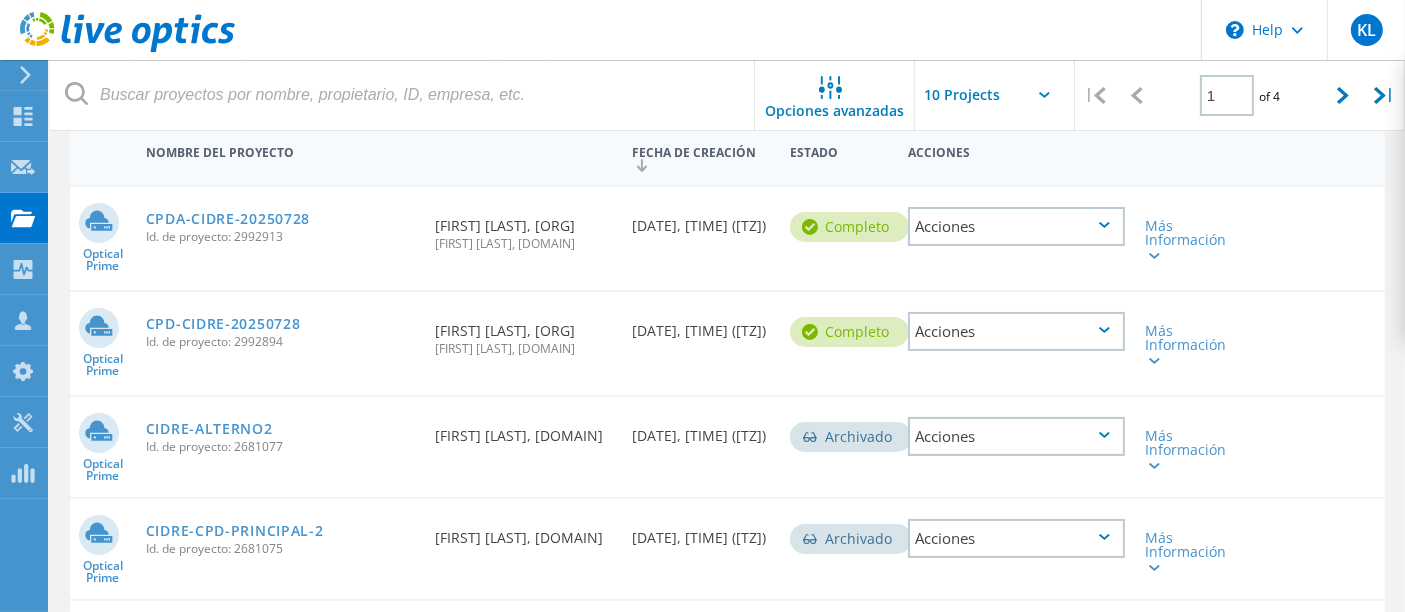 scroll, scrollTop: 195, scrollLeft: 0, axis: vertical 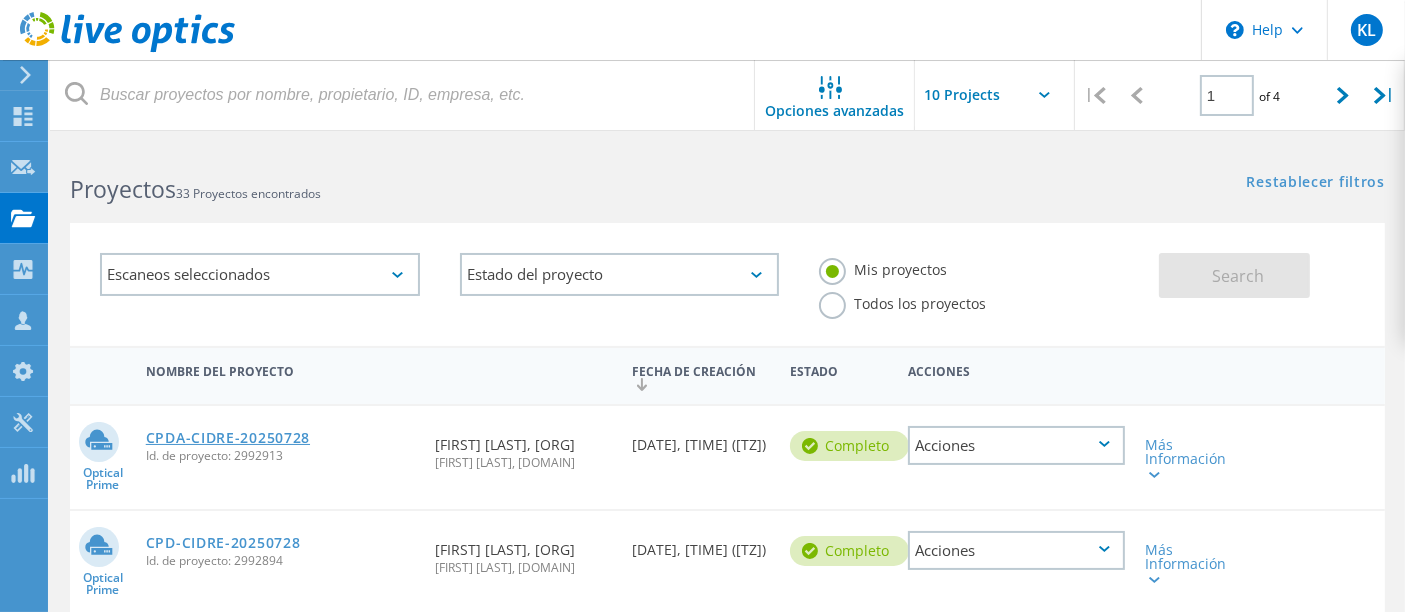 click on "CPDA-CIDRE-20250728" 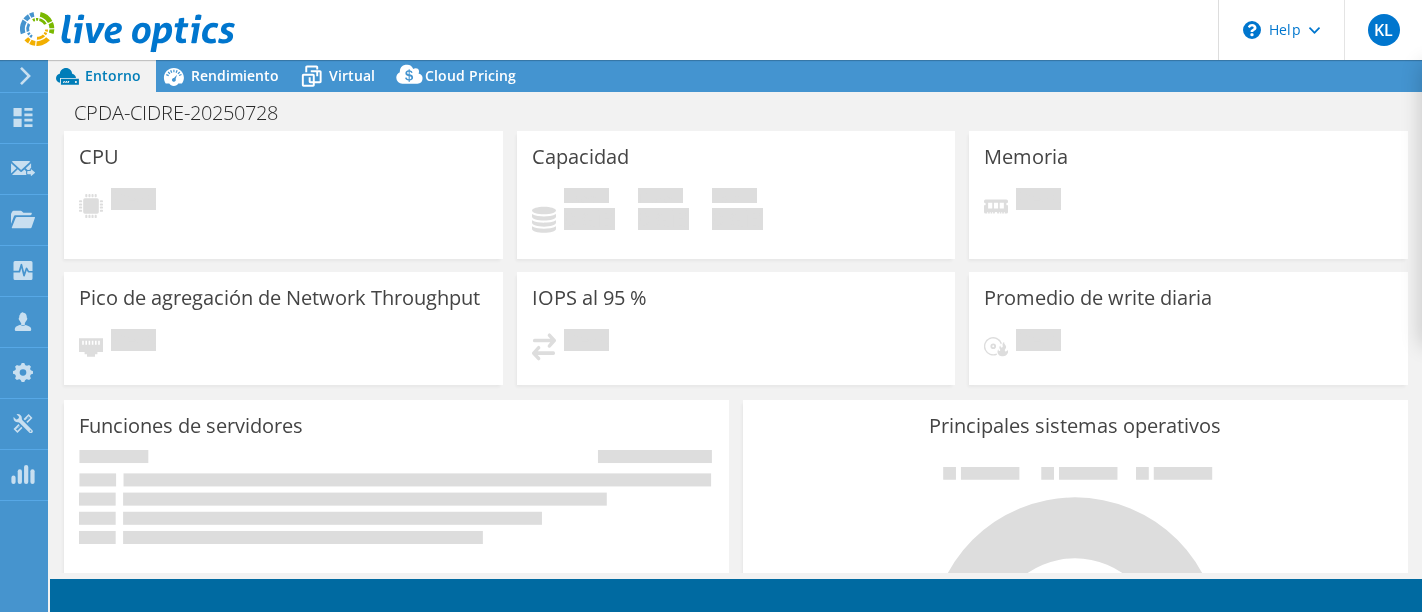 scroll, scrollTop: 0, scrollLeft: 0, axis: both 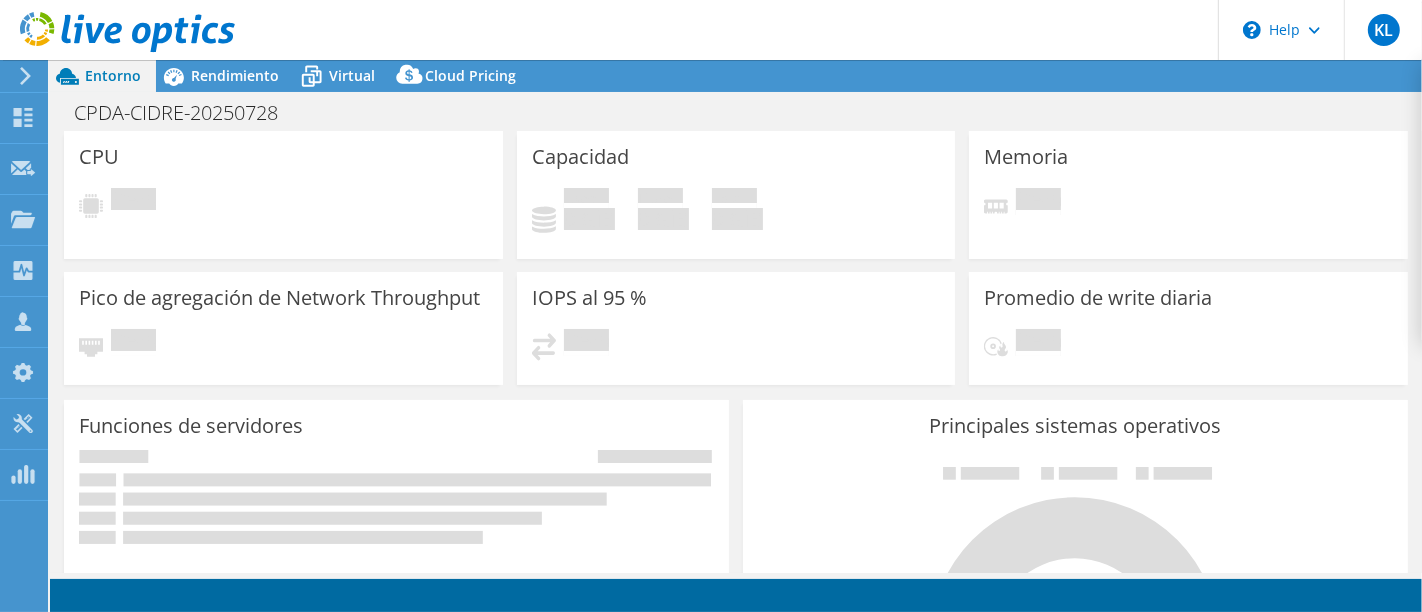select on "USD" 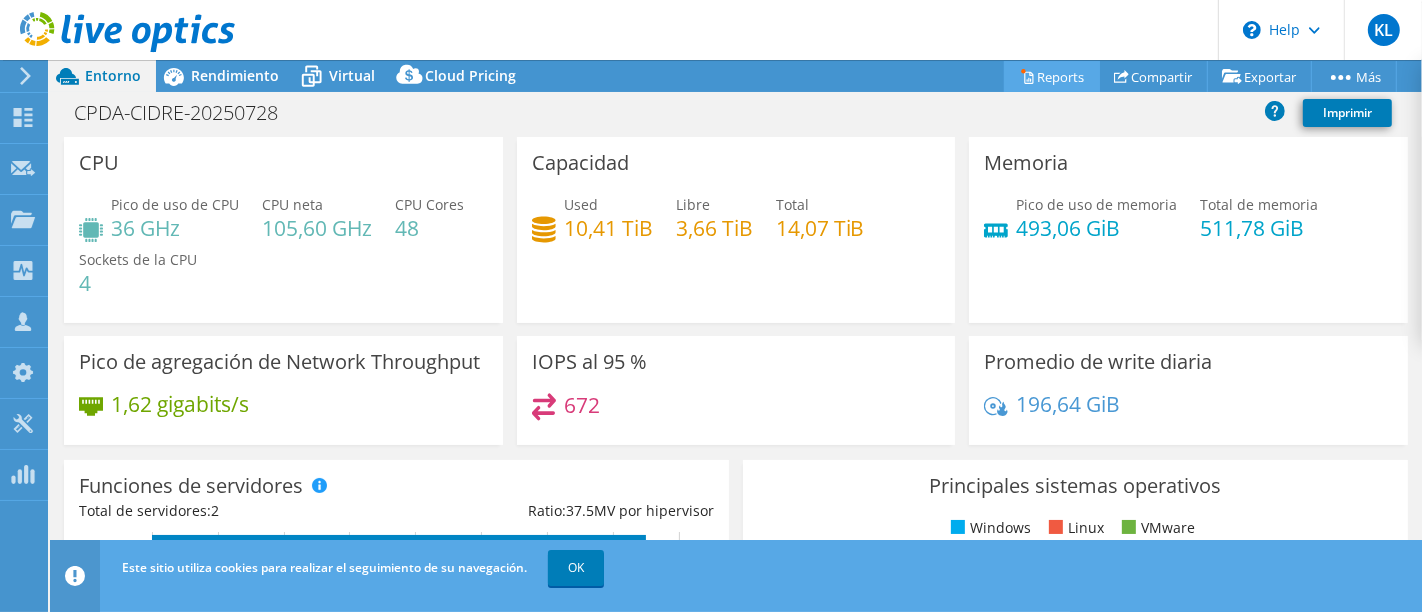 click on "Reports" at bounding box center [1052, 76] 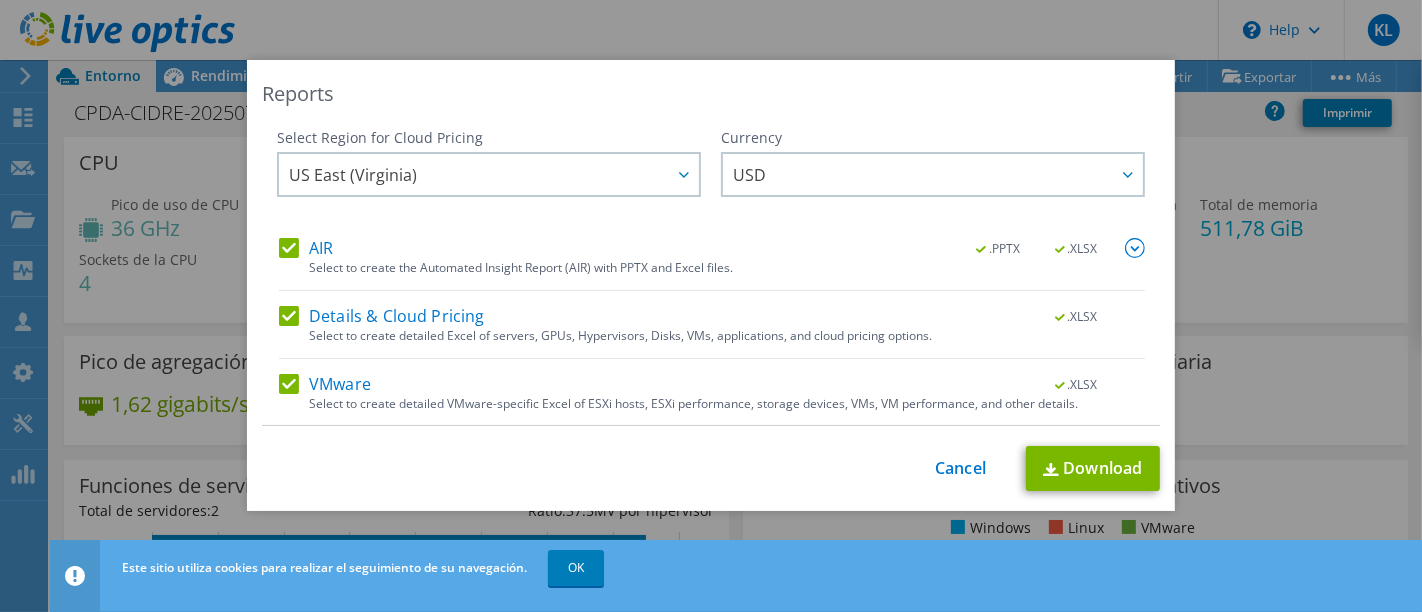 click on "Details & Cloud Pricing" at bounding box center (382, 316) 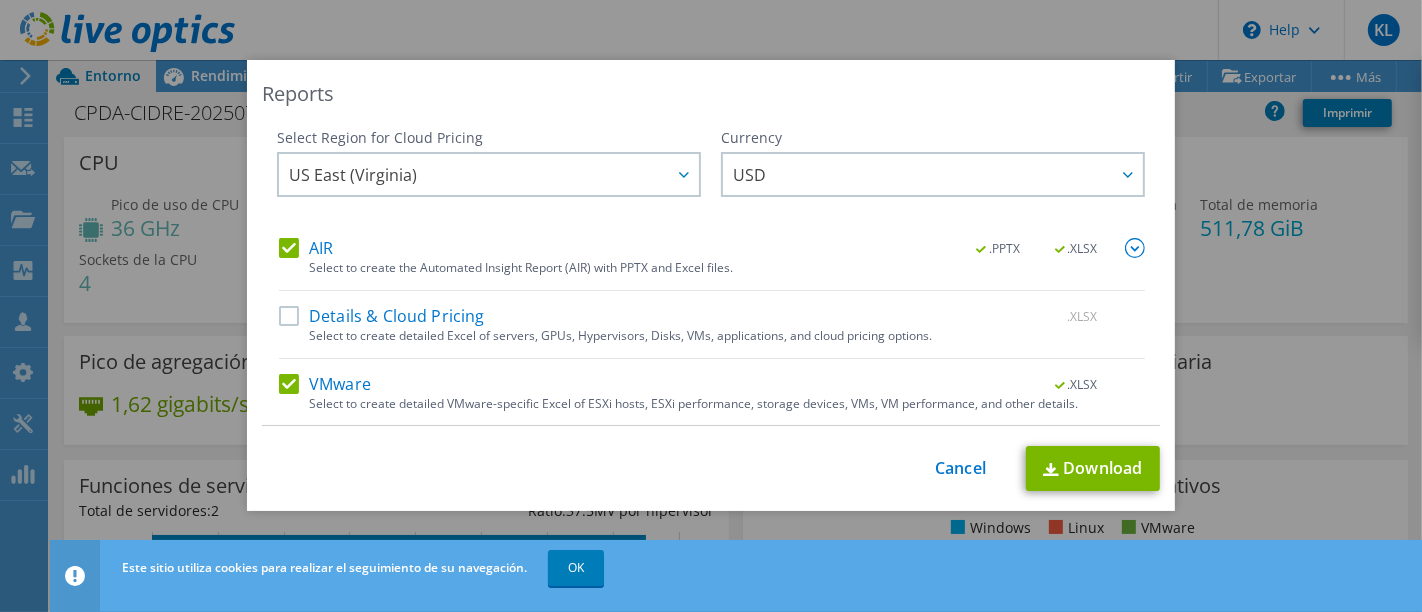 click on ".XLSX" at bounding box center [1077, 249] 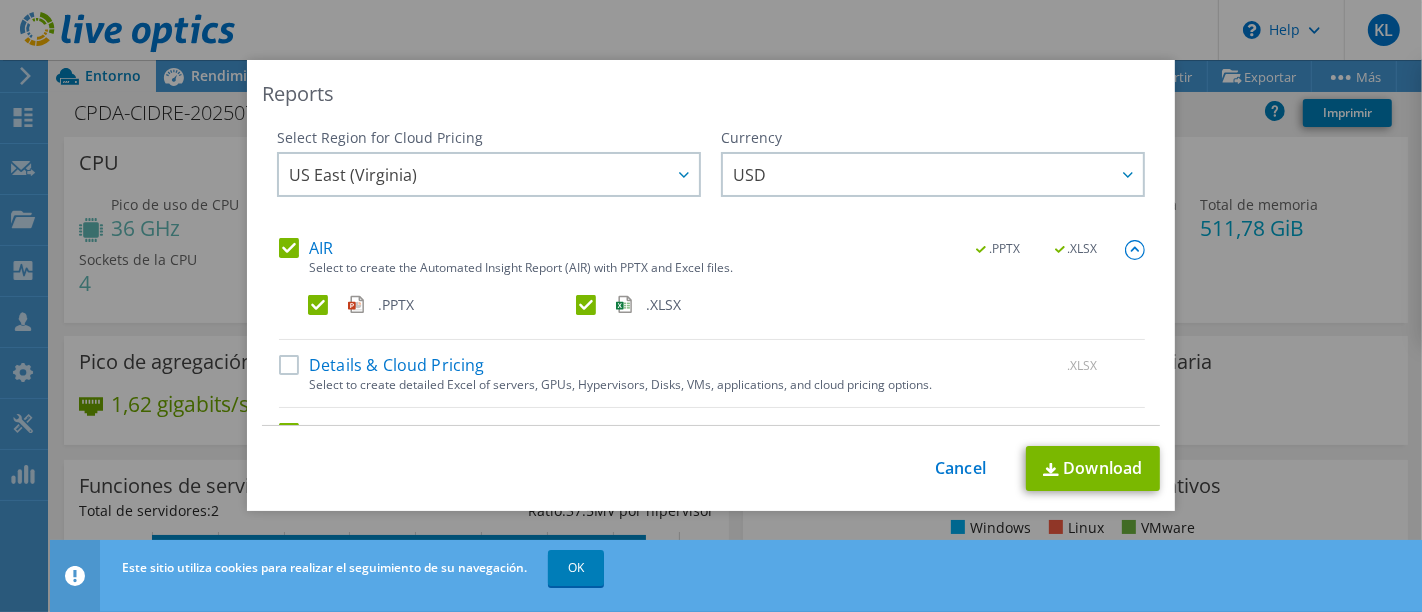 click on ".XLSX" at bounding box center (708, 305) 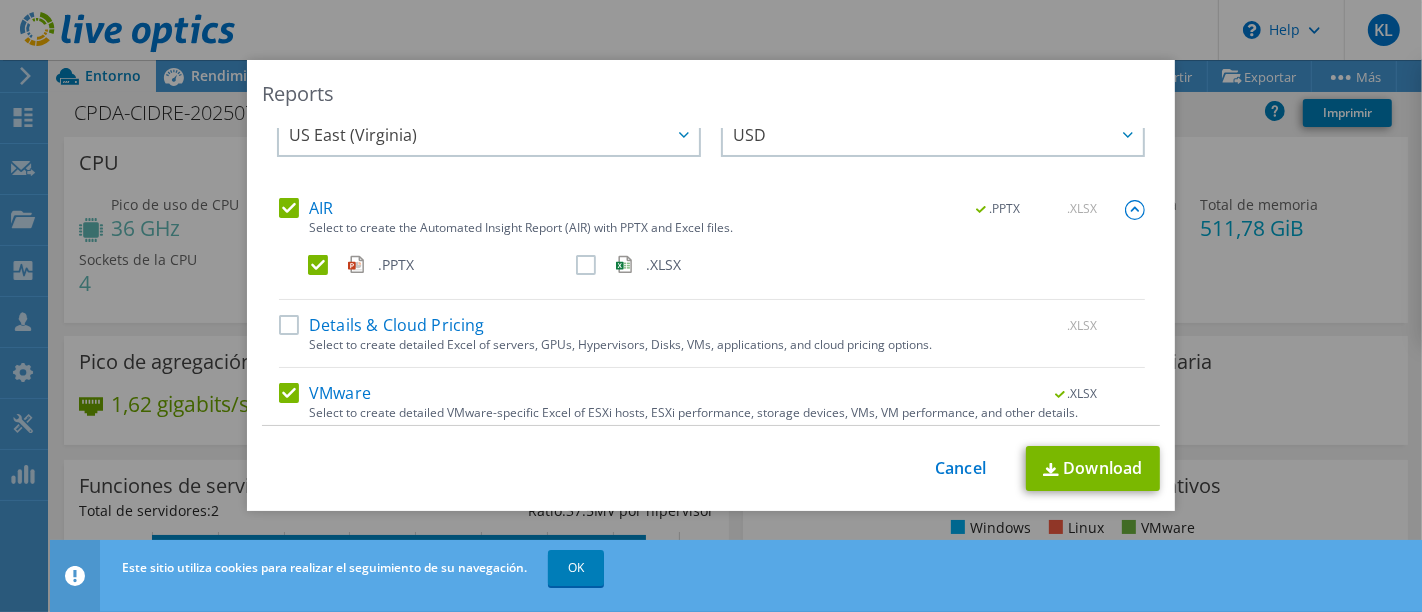 scroll, scrollTop: 116, scrollLeft: 0, axis: vertical 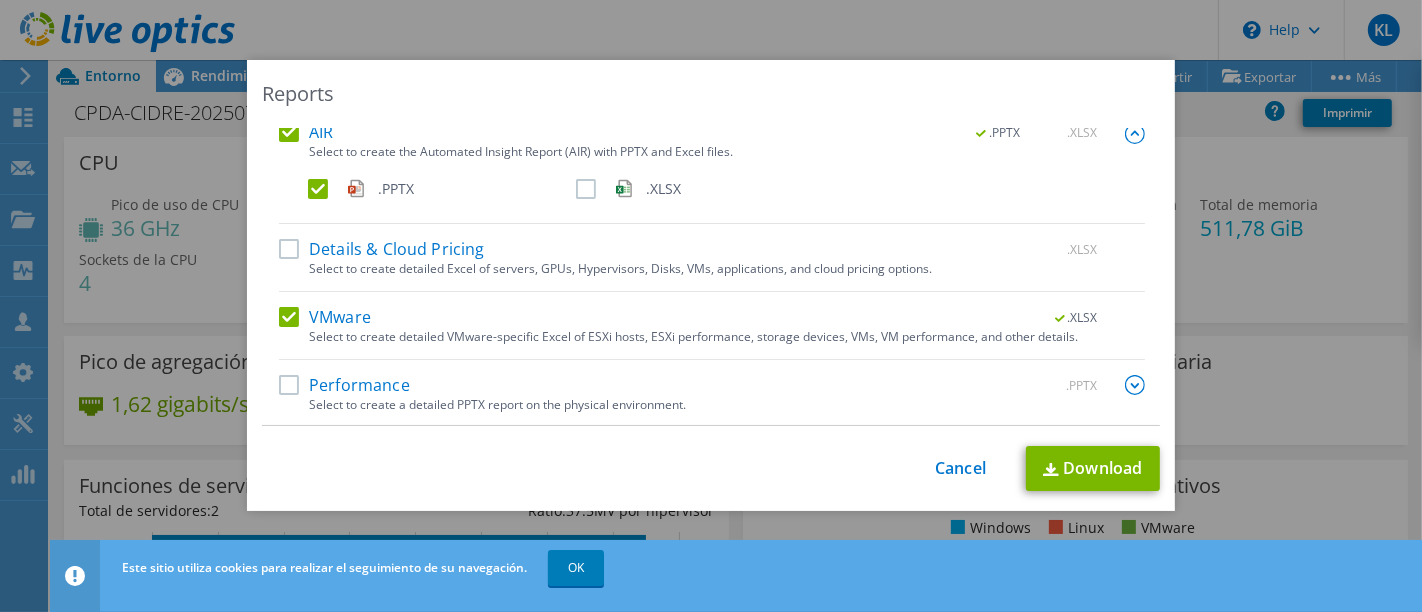 click on "Select Region for Cloud Pricing
Asia Pacific (Hong Kong)
Asia Pacific (Mumbai)
Asia Pacific (Seoul)
Asia Pacific (Singapore)
Asia Pacific (Tokyo)
Australia
Canada
Europe (Frankfurt)
Europe (London)
South America (Sao Paulo)
US East (Virginia)
US West (California)
US East (Virginia) 				 					 						 					 				 Asia Pacific (Hong Kong) Asia Pacific (Mumbai) Australia" at bounding box center [711, 277] 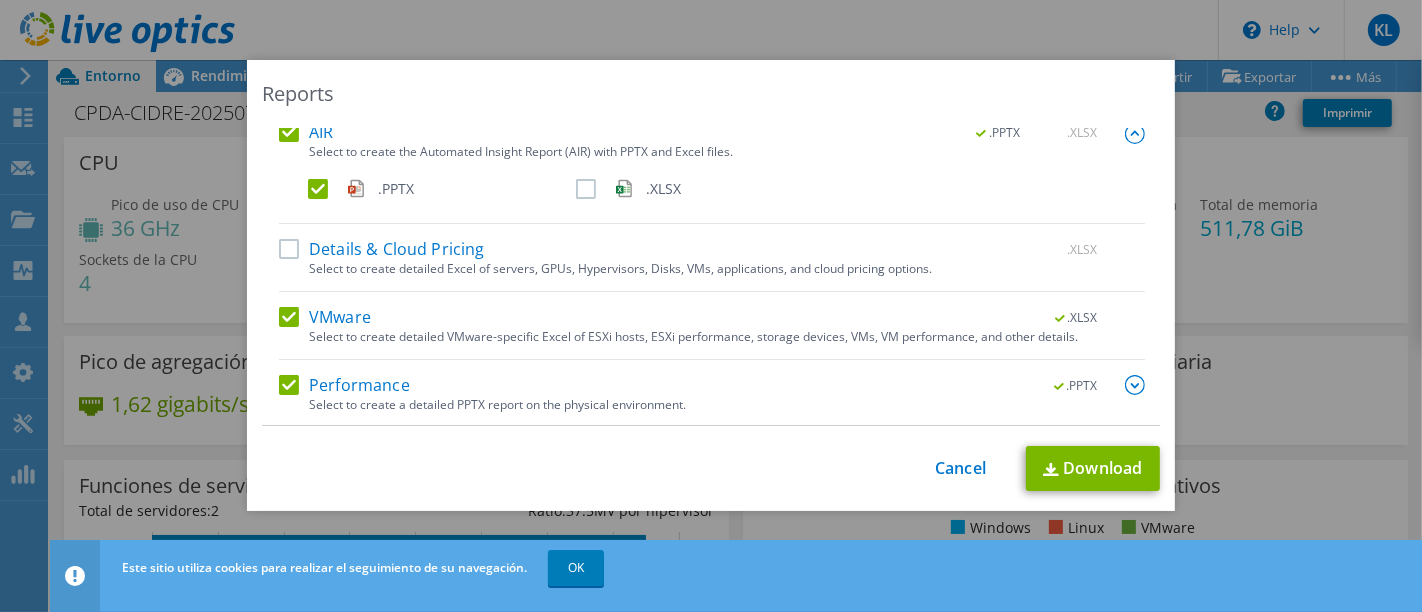 click at bounding box center (1135, 385) 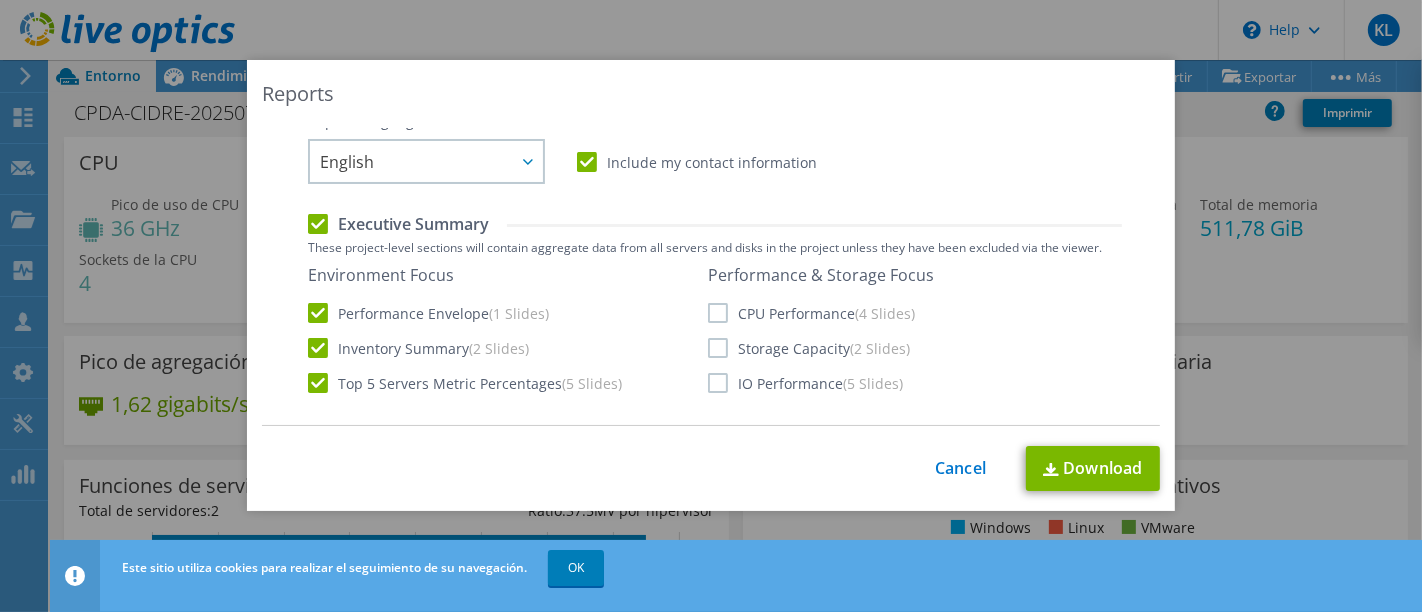 scroll, scrollTop: 444, scrollLeft: 0, axis: vertical 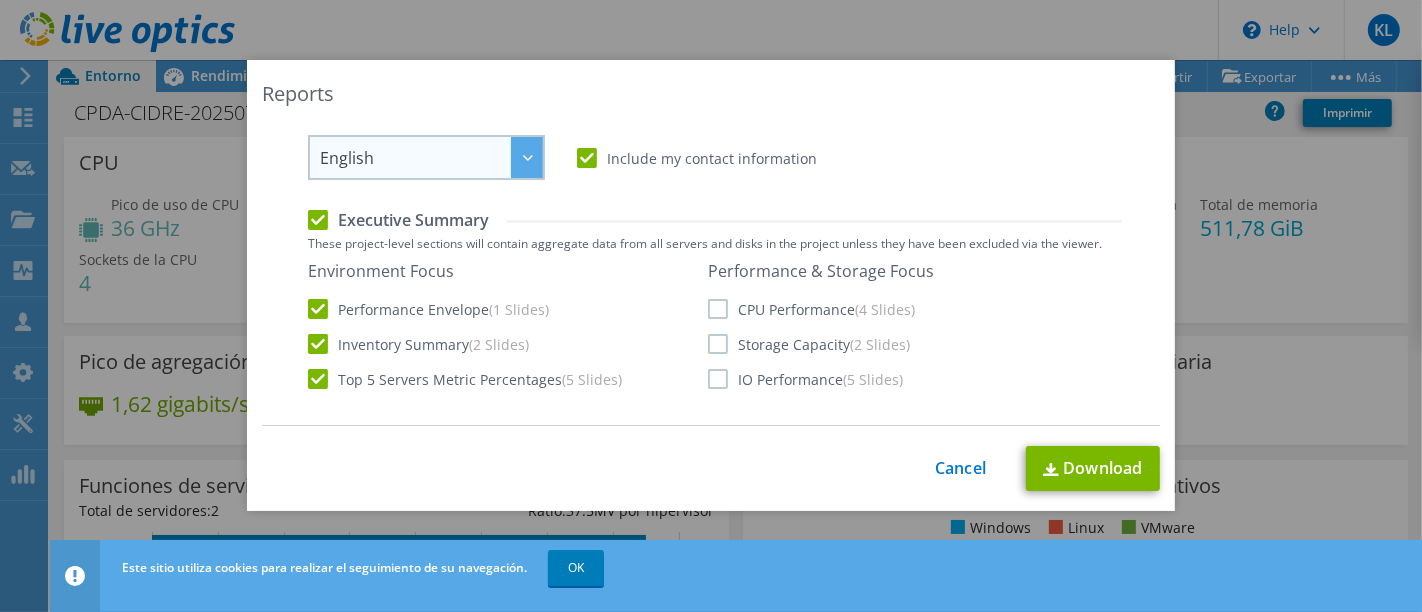 click on "English" at bounding box center (431, 157) 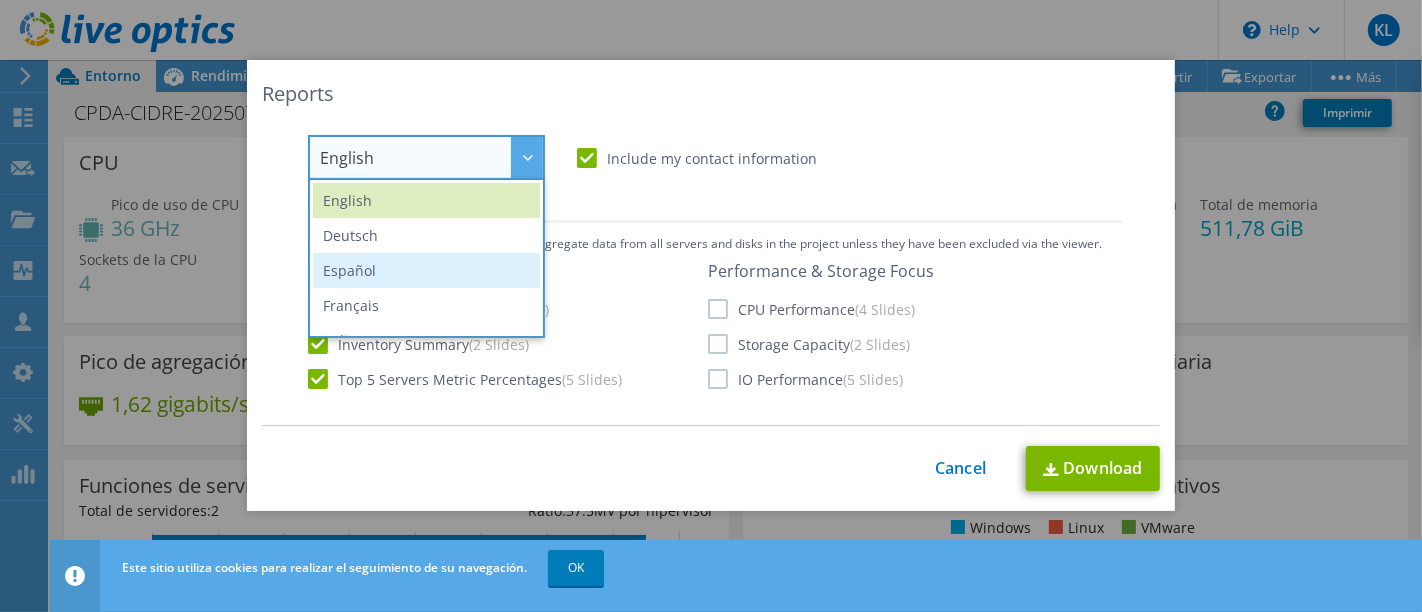 click on "Español" at bounding box center (426, 270) 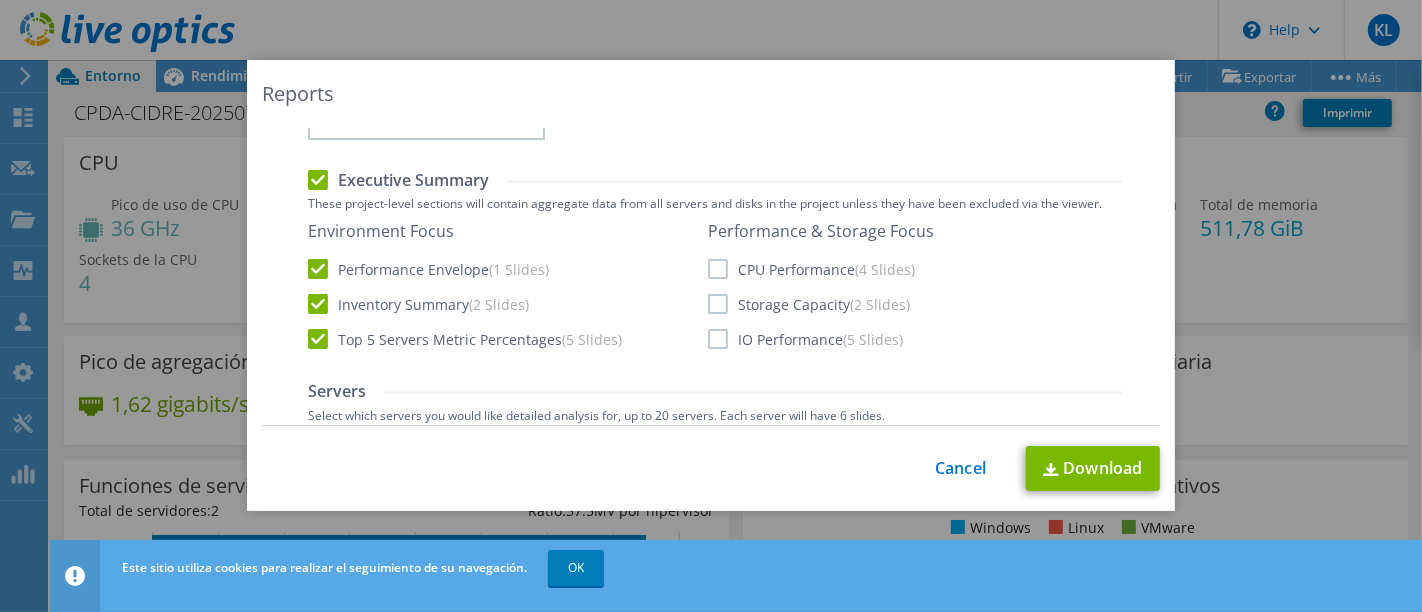 scroll, scrollTop: 444, scrollLeft: 0, axis: vertical 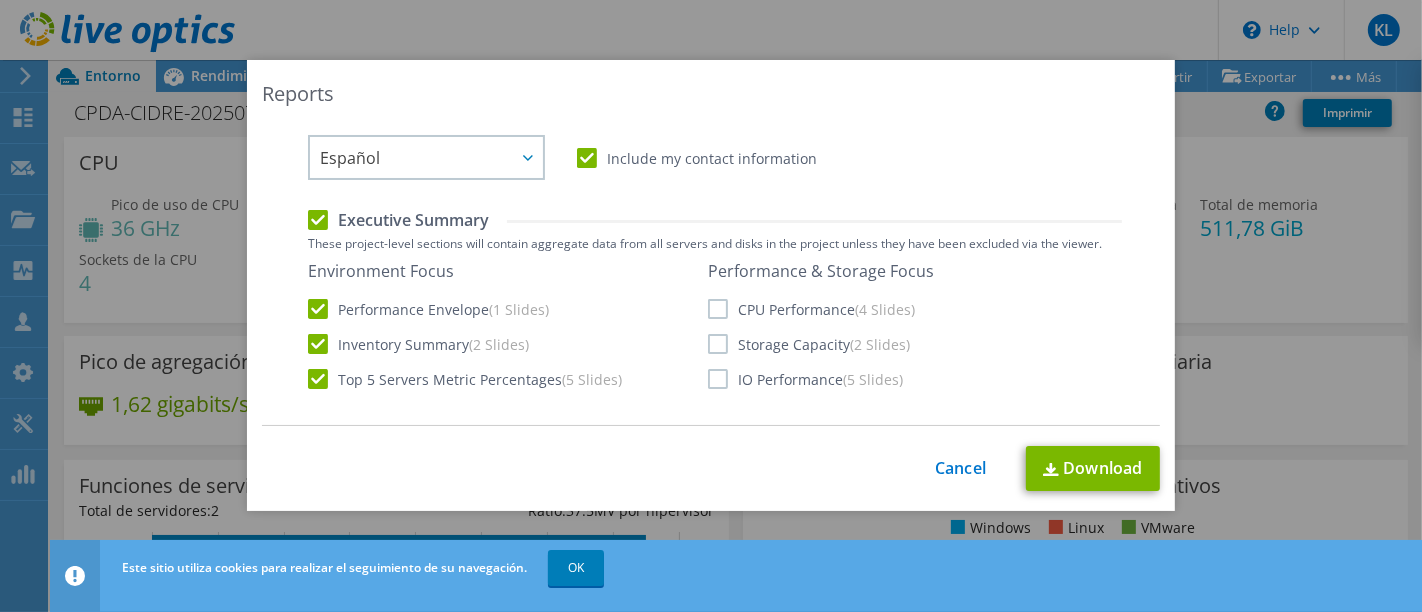 click on "CPU Performance  (4 Slides)" at bounding box center [811, 309] 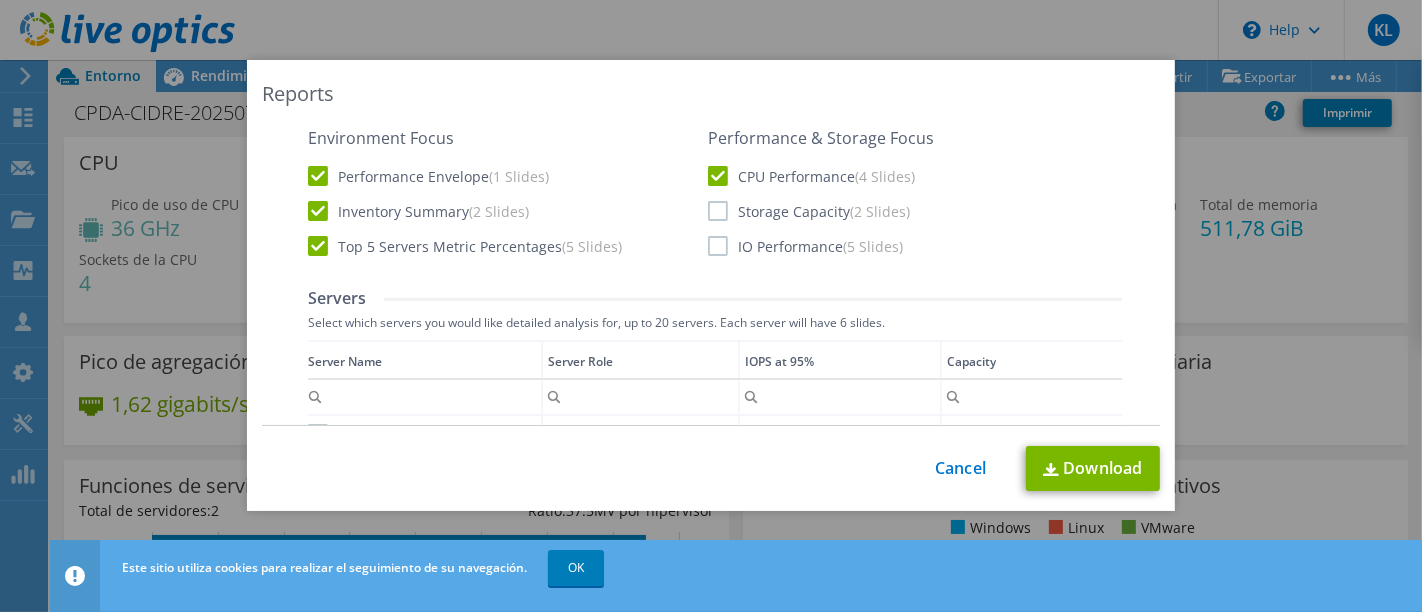 scroll, scrollTop: 582, scrollLeft: 0, axis: vertical 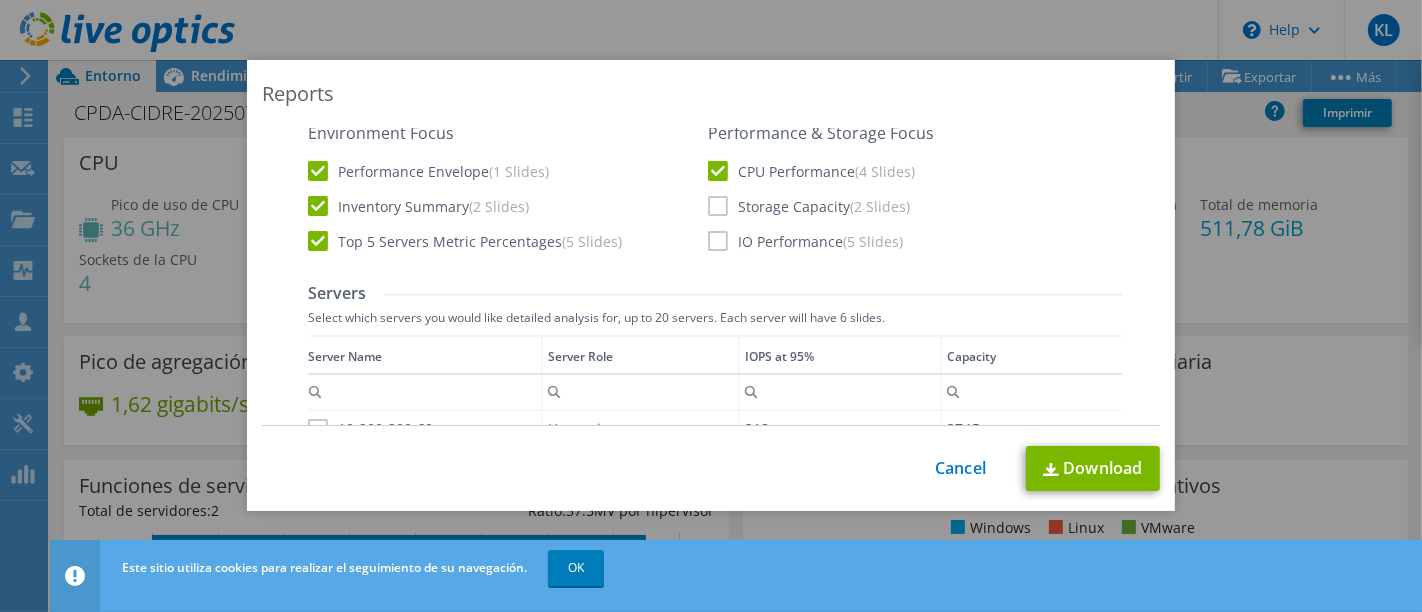 click on "Storage Capacity  (2 Slides)" at bounding box center (809, 206) 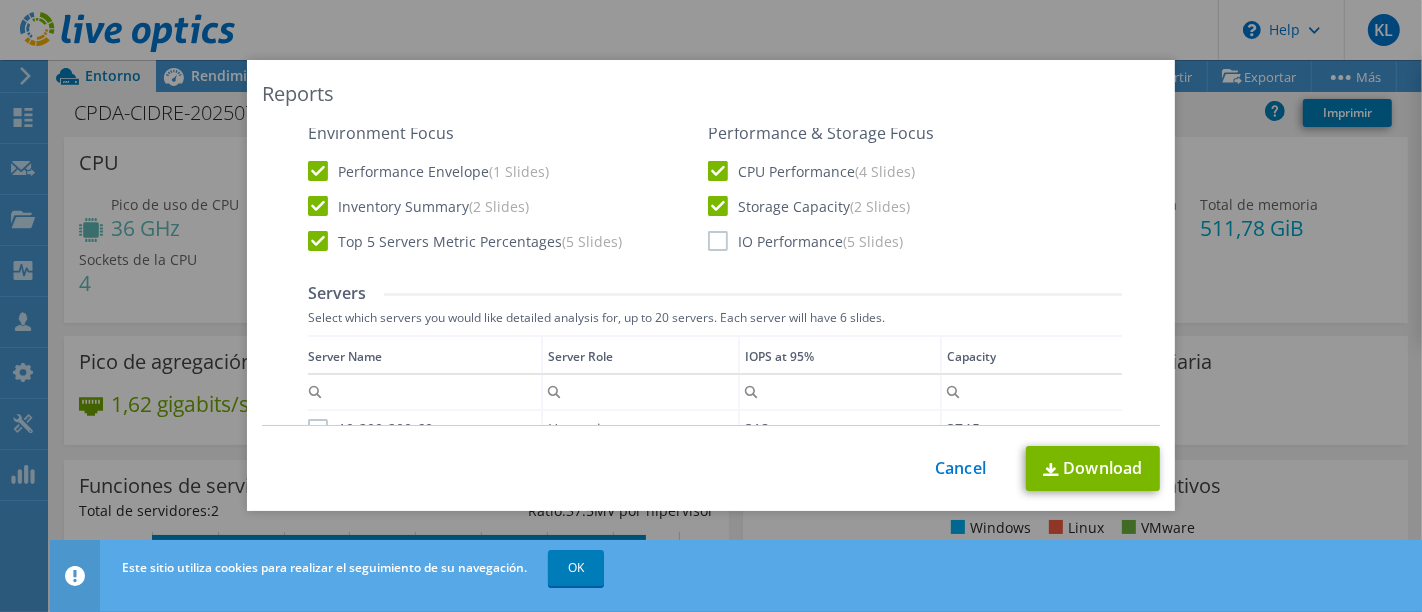 click on "IO Performance  (5 Slides)" at bounding box center (805, 241) 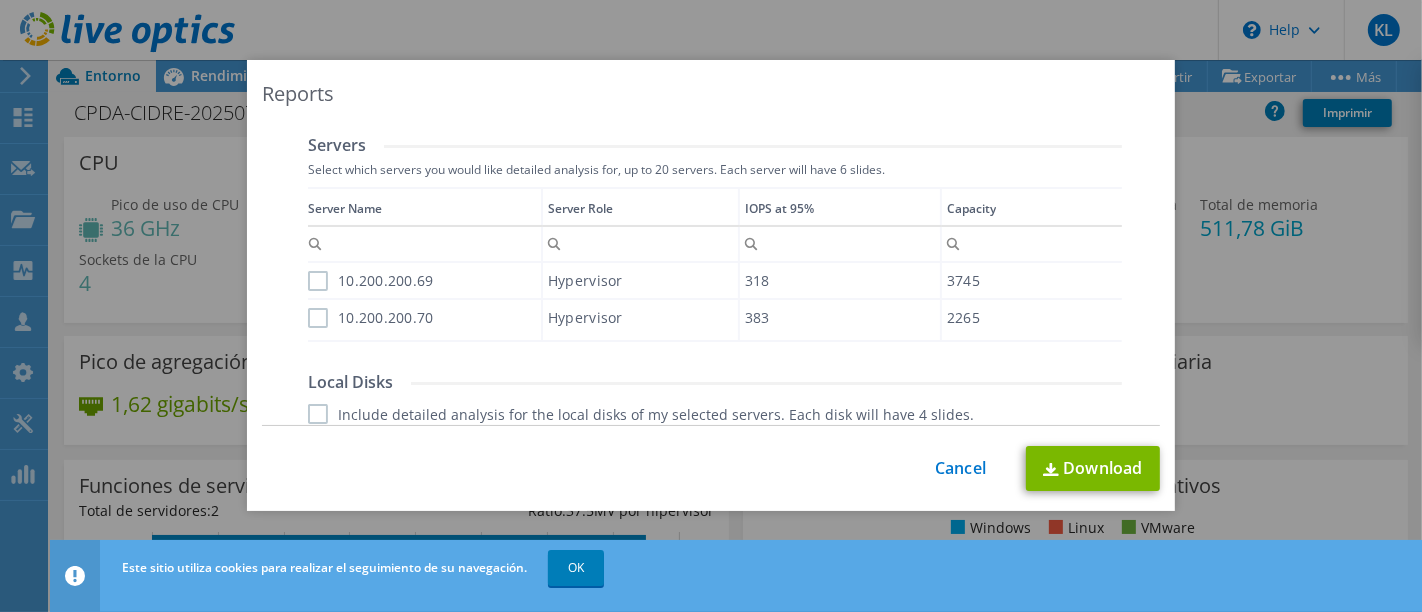 scroll, scrollTop: 736, scrollLeft: 0, axis: vertical 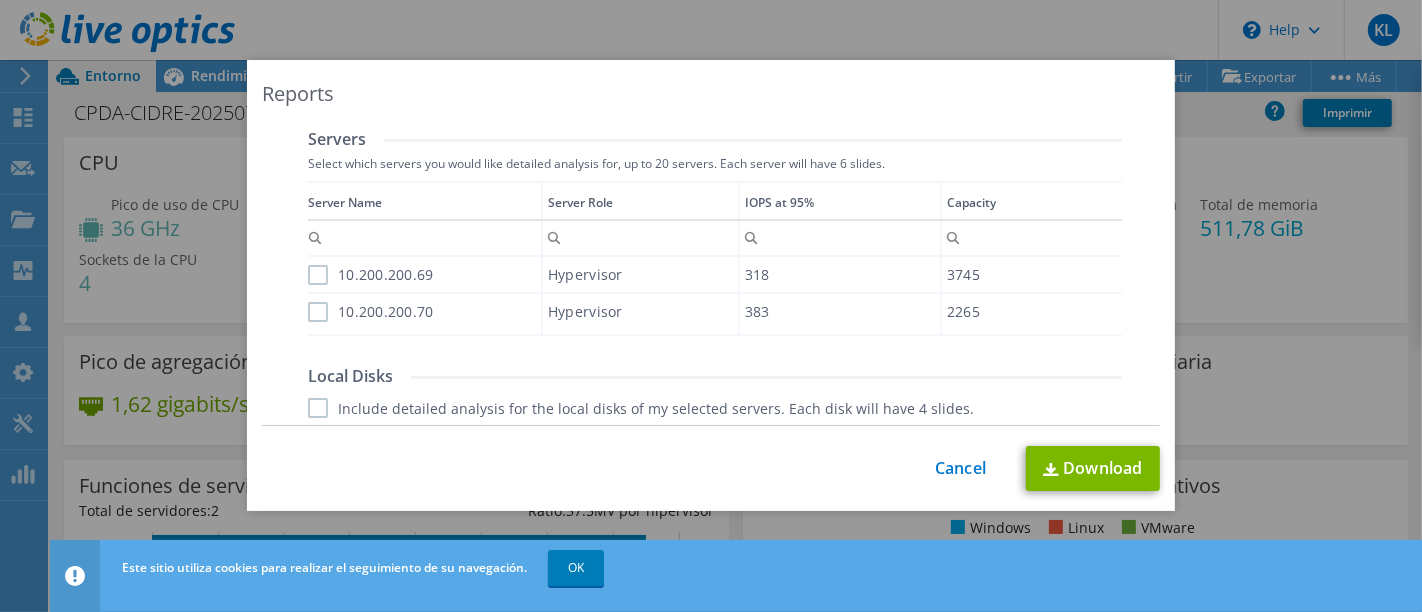 click on "10.200.200.69" at bounding box center (371, 275) 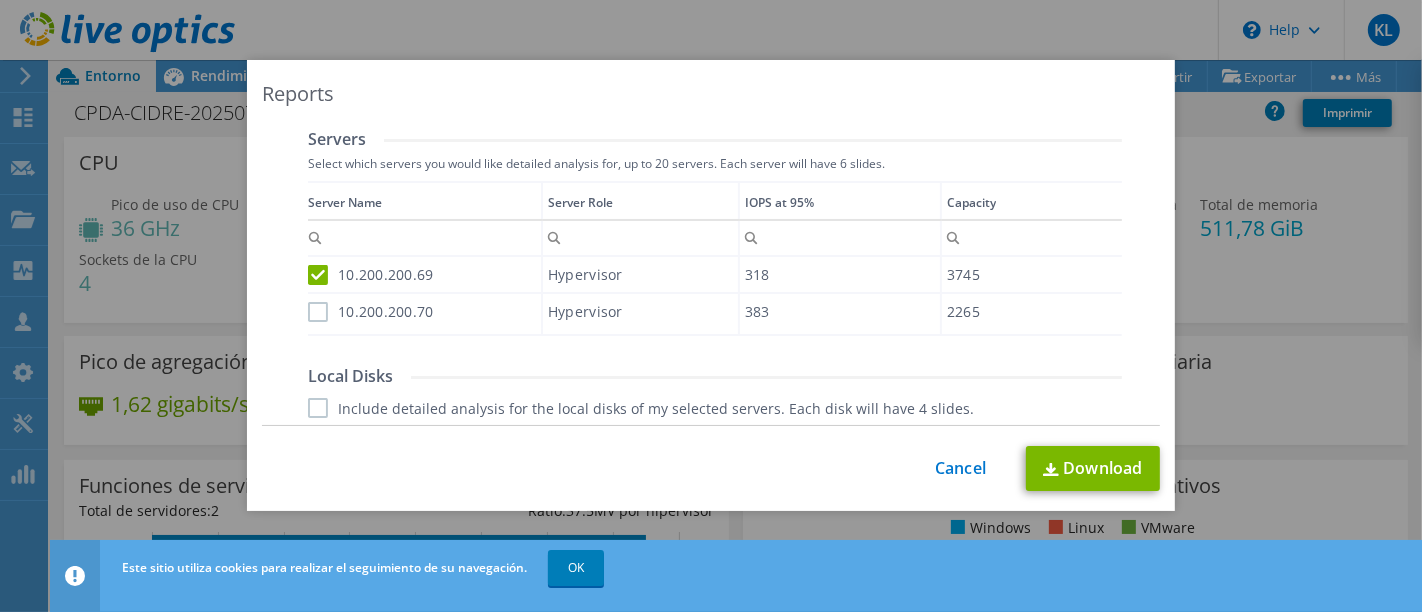 drag, startPoint x: 311, startPoint y: 312, endPoint x: 360, endPoint y: 324, distance: 50.447994 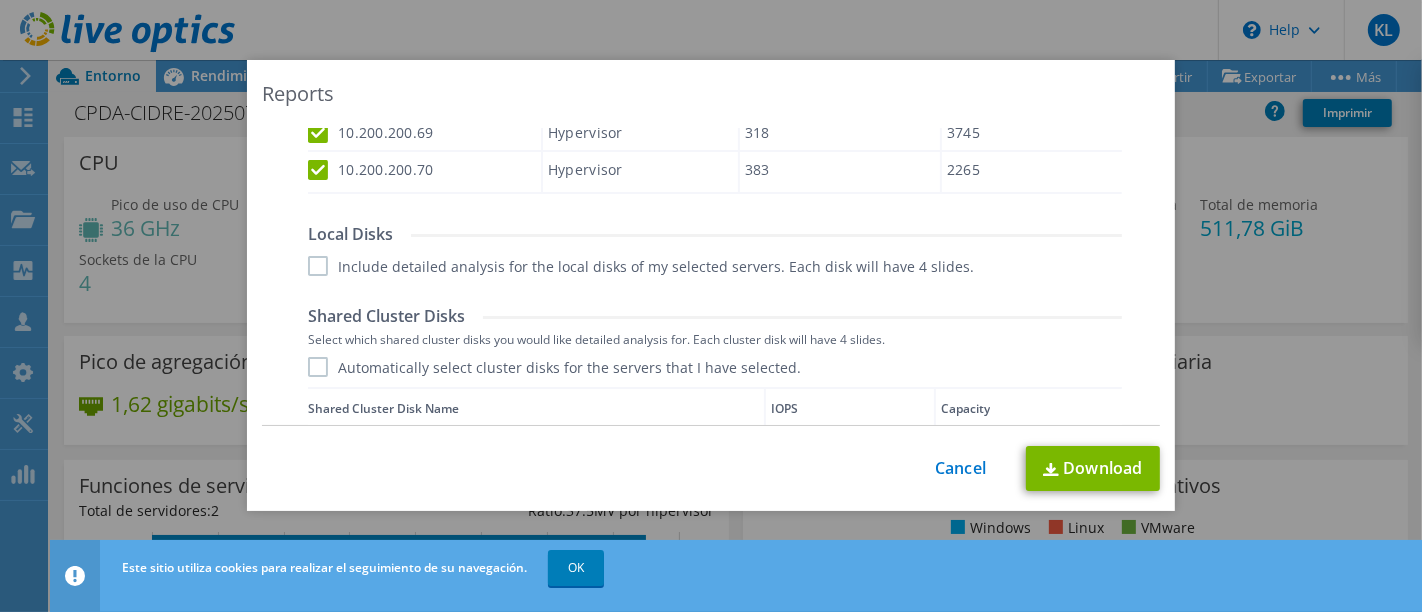 scroll, scrollTop: 894, scrollLeft: 0, axis: vertical 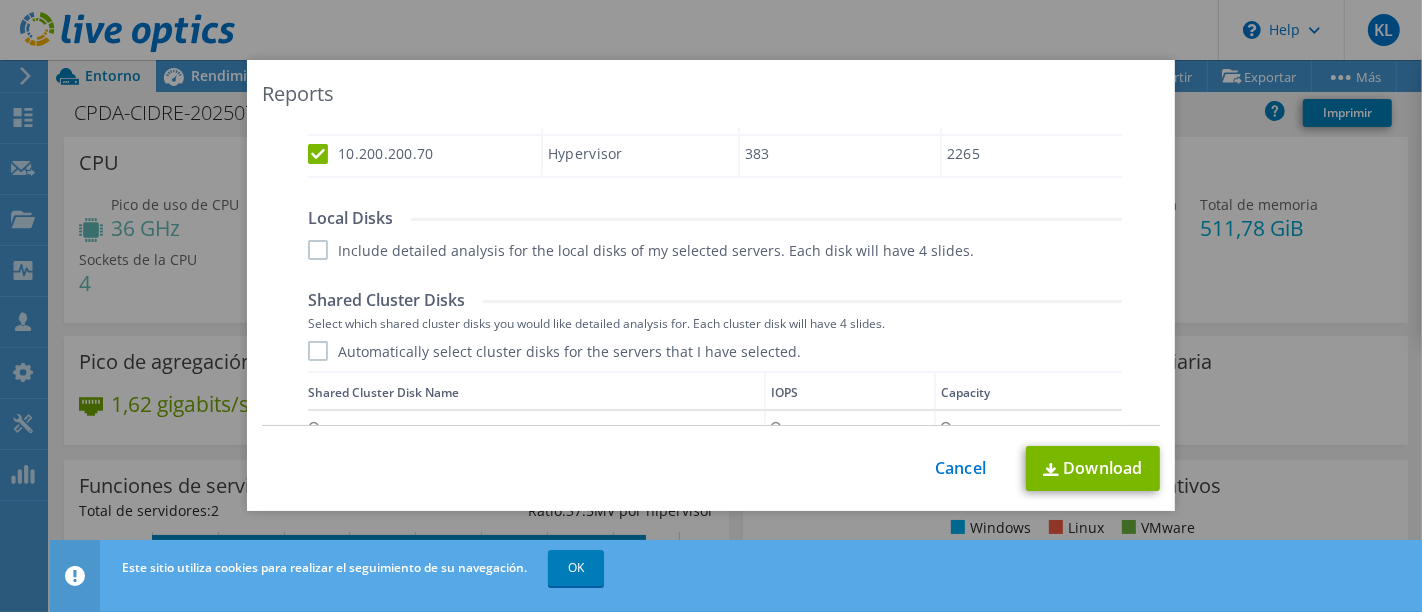 click on "Include detailed analysis for the local disks of my selected servers. Each disk will have 4 slides." at bounding box center (641, 250) 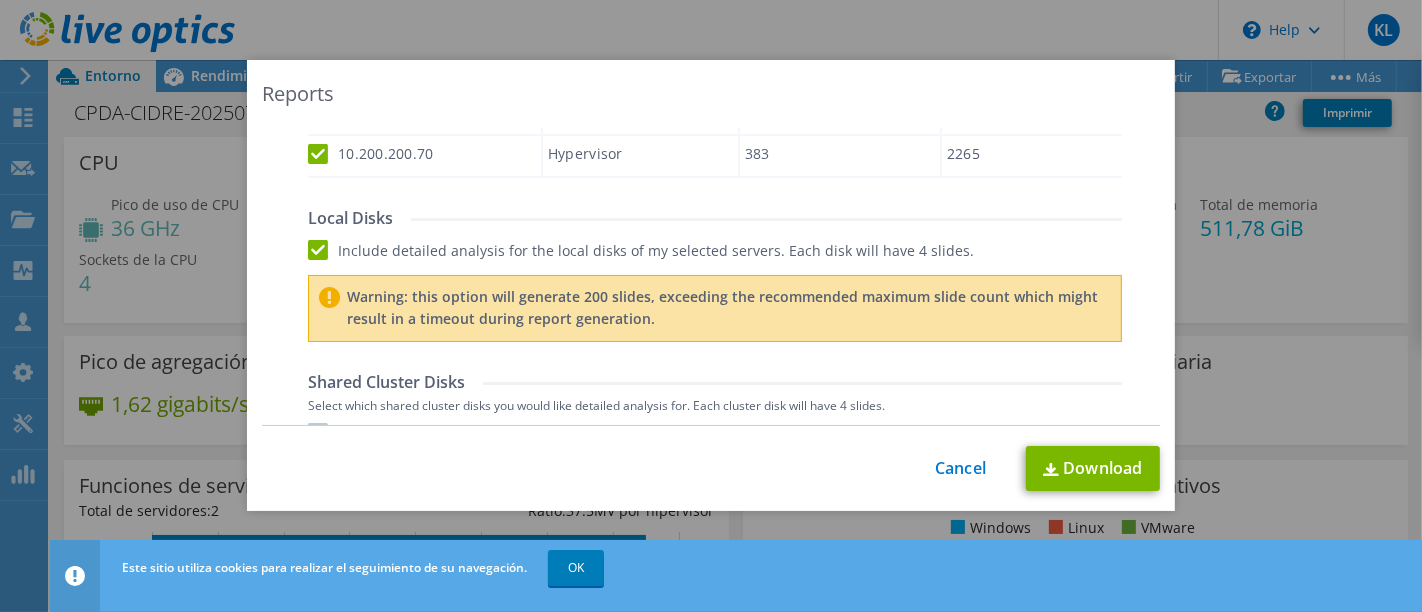 click on "Include detailed analysis for the local disks of my selected servers. Each disk will have 4 slides." at bounding box center (641, 250) 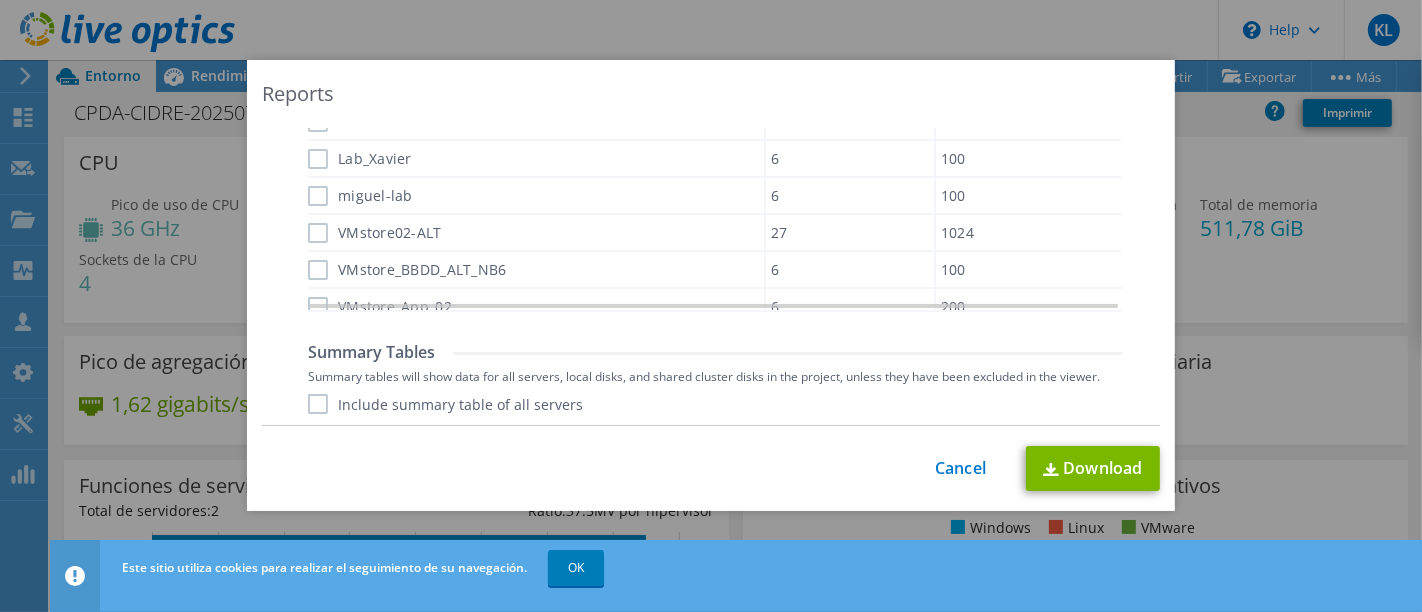 scroll, scrollTop: 1422, scrollLeft: 0, axis: vertical 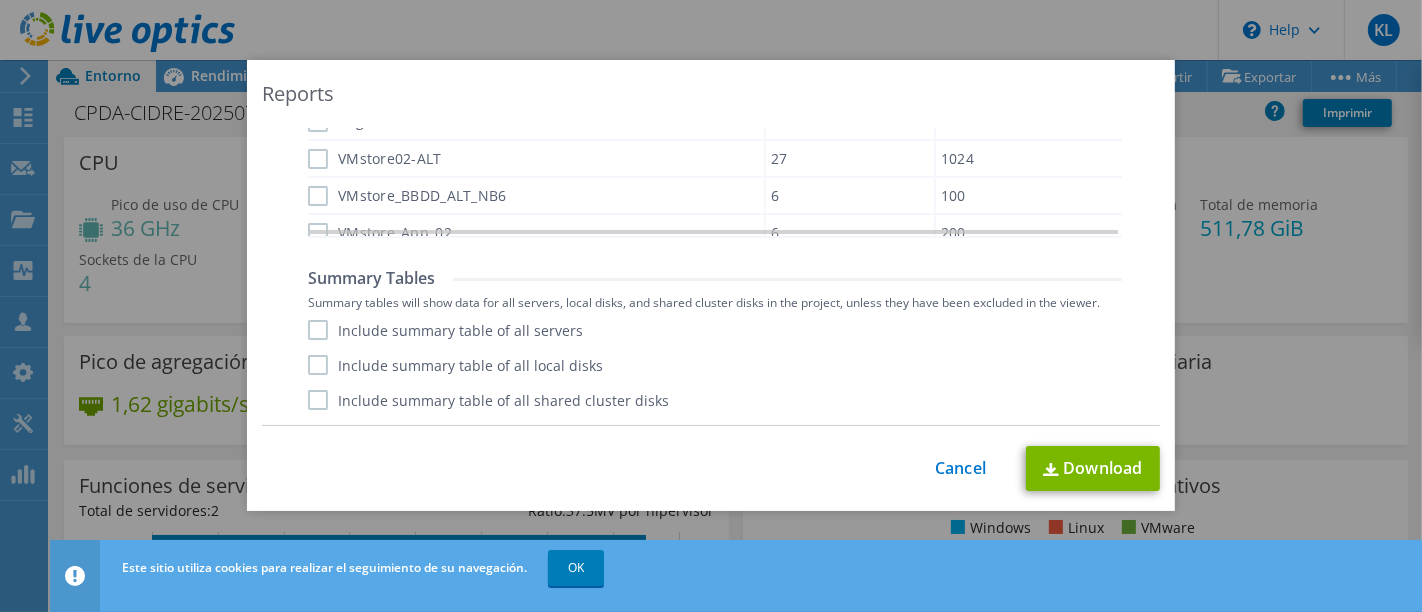 click on "Include summary table of all servers" at bounding box center [445, 330] 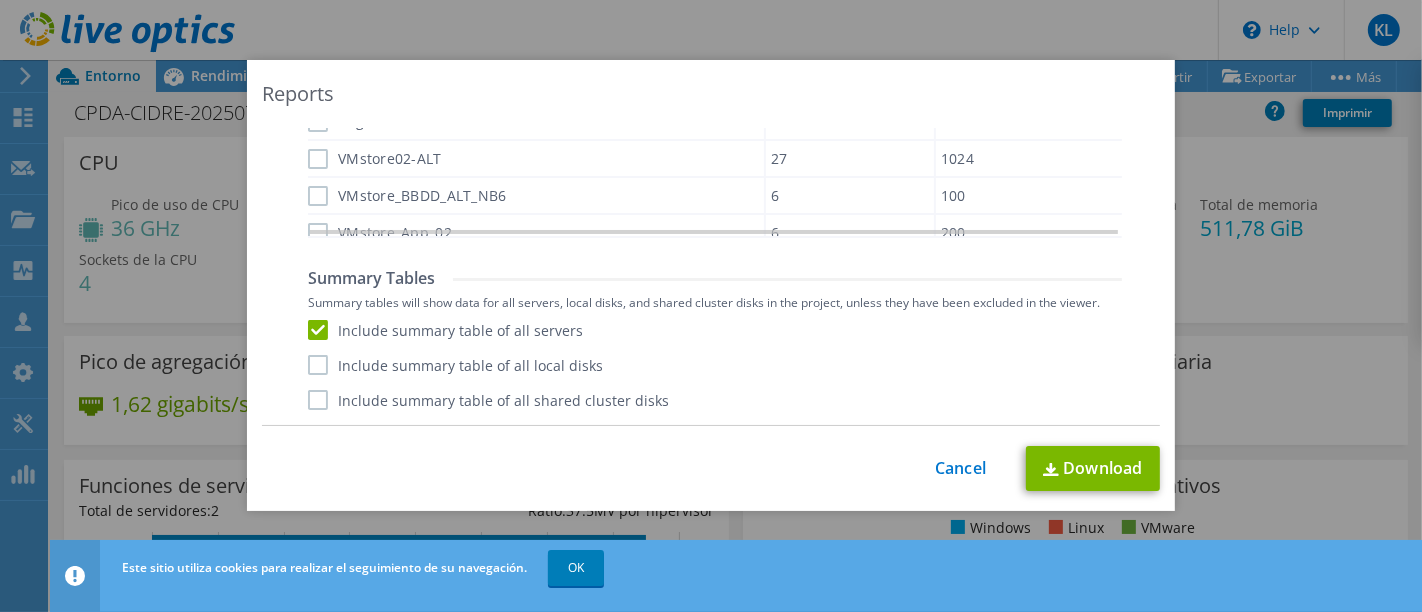 click on "Include summary table of all local disks" at bounding box center [455, 365] 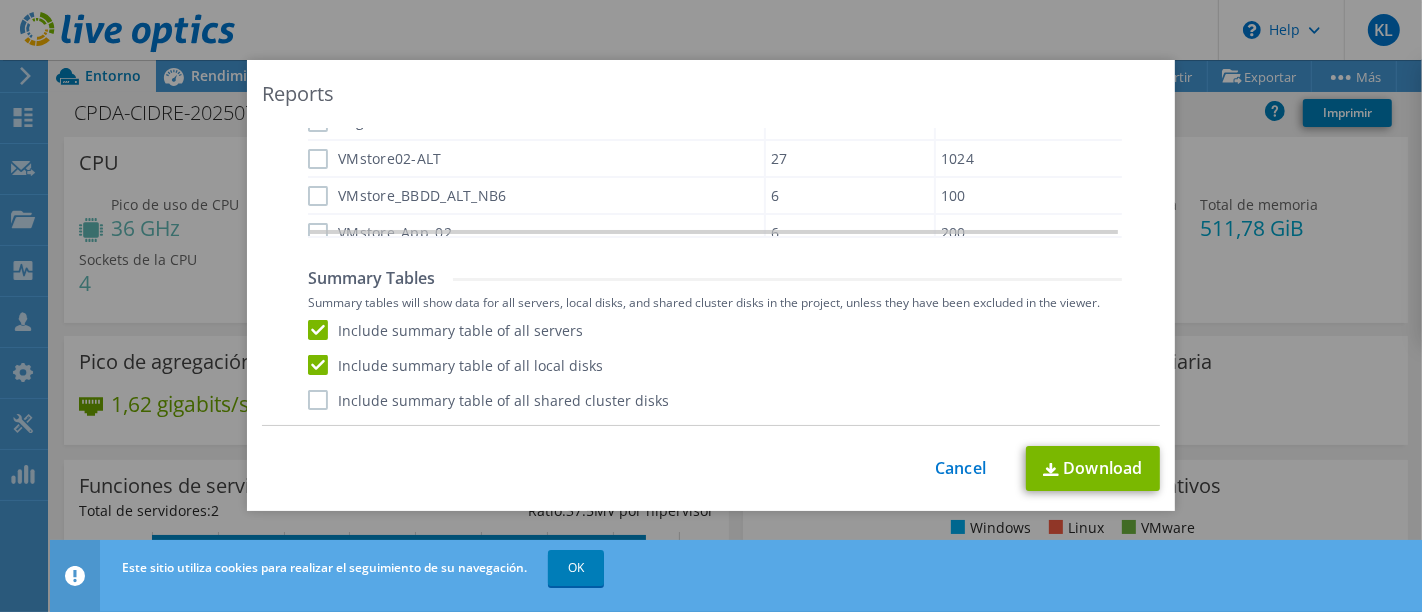 click on "Include summary table of all shared cluster disks" at bounding box center [488, 400] 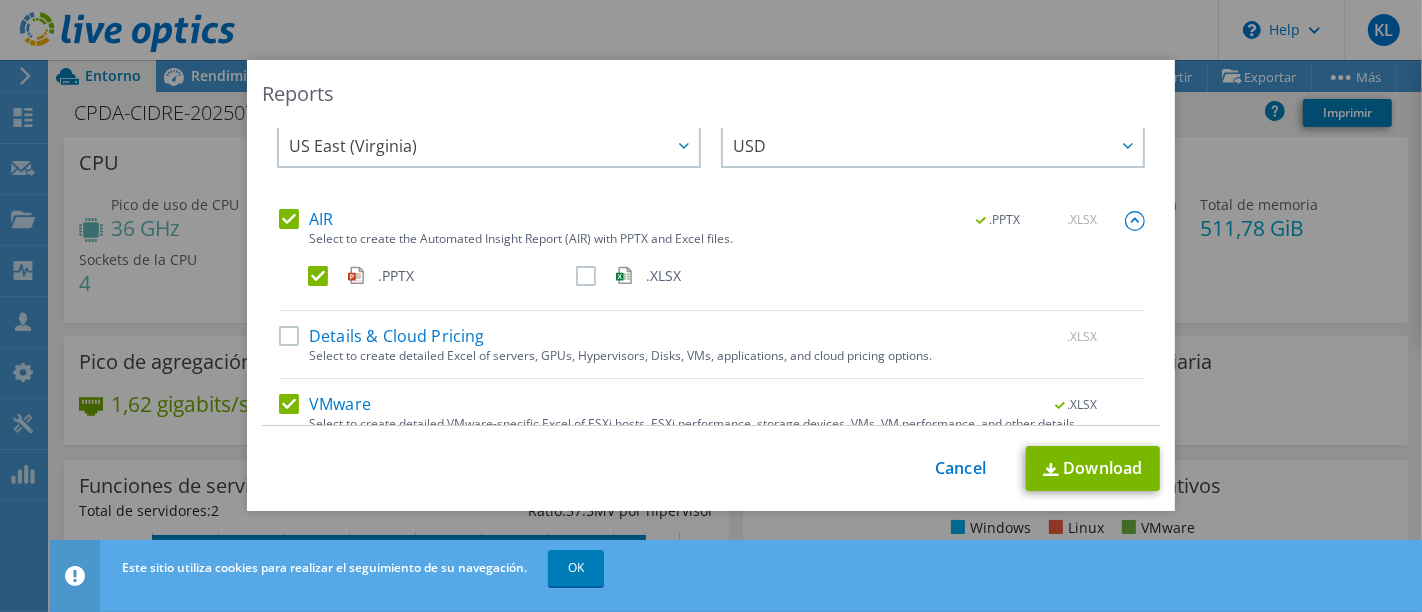 scroll, scrollTop: 0, scrollLeft: 0, axis: both 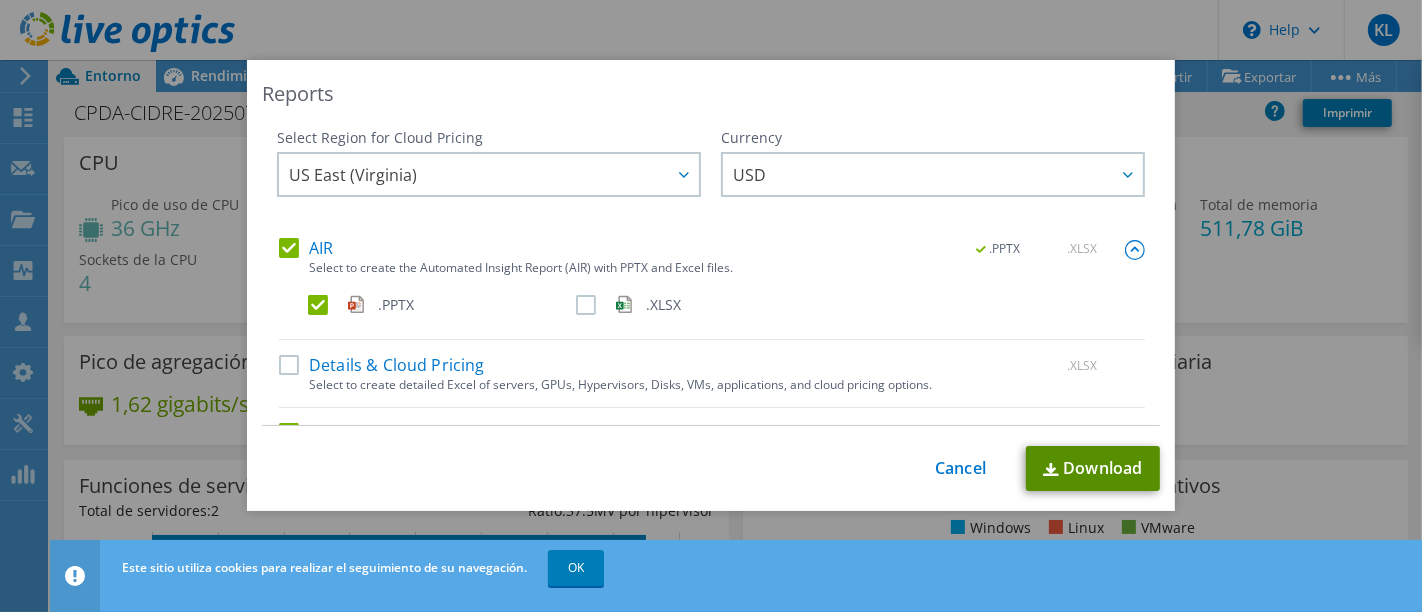 click on "Download" at bounding box center (1093, 468) 